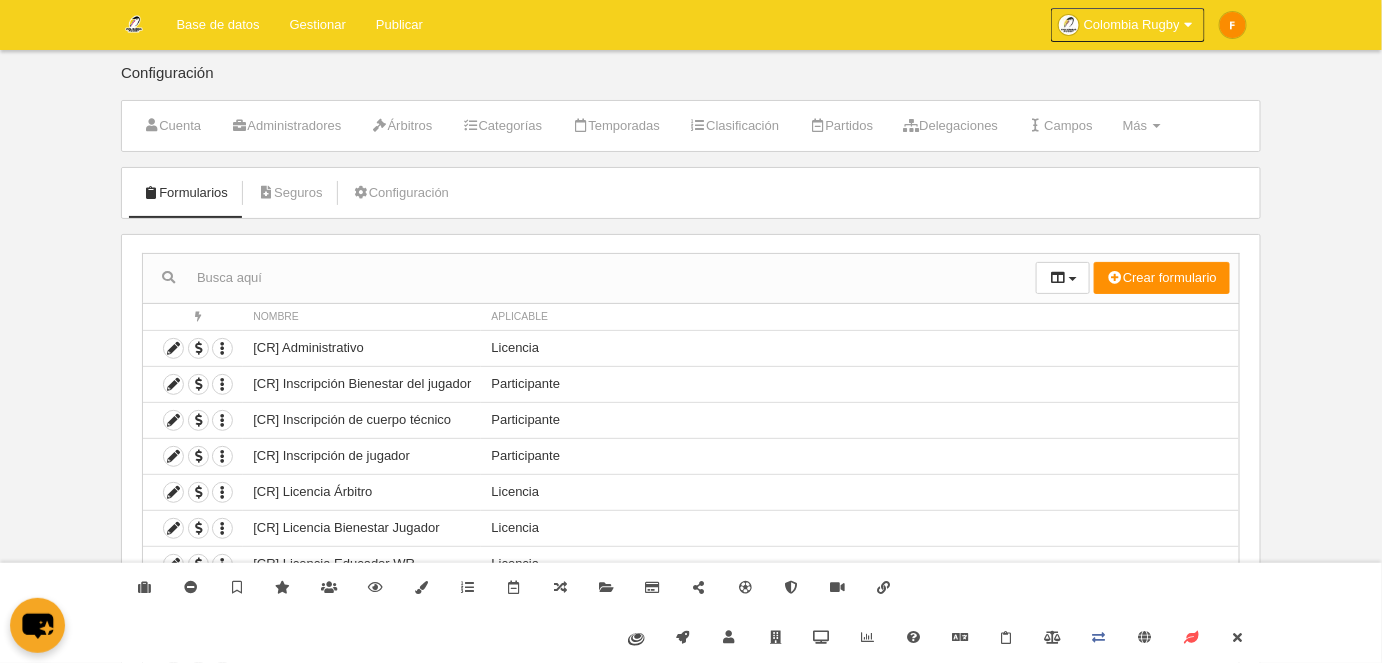 scroll, scrollTop: 129, scrollLeft: 0, axis: vertical 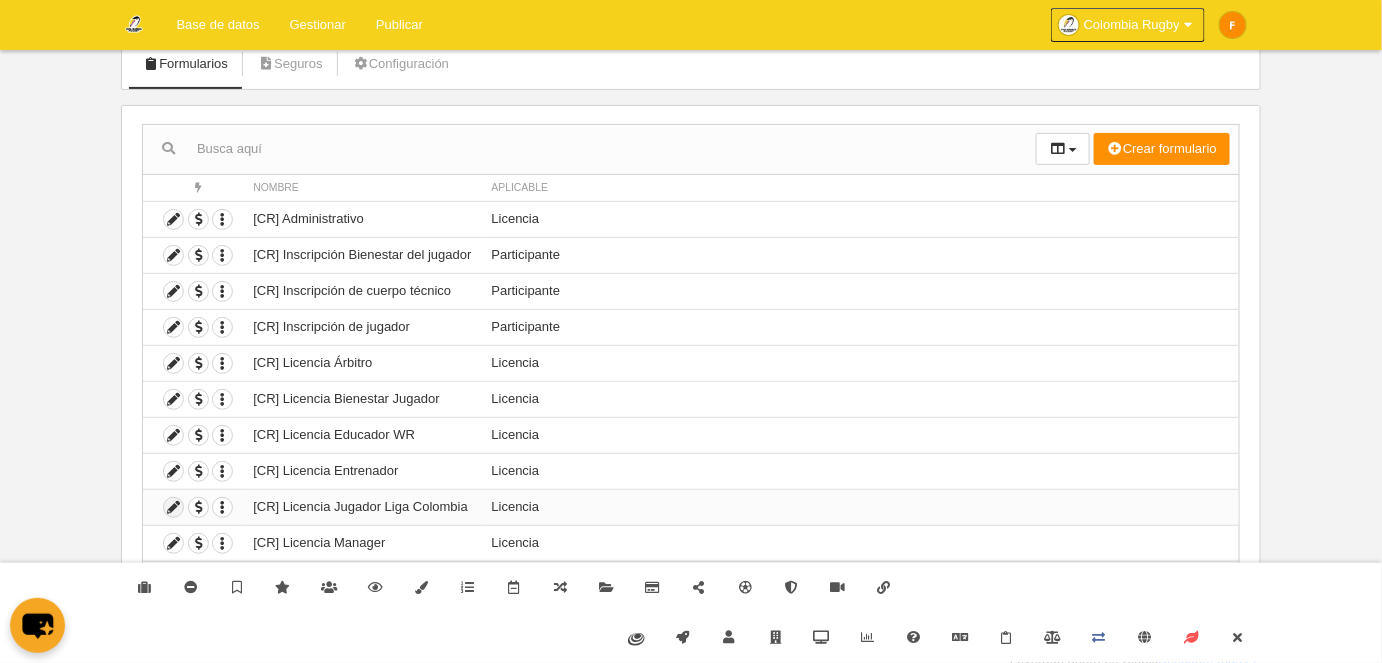 click at bounding box center (173, 507) 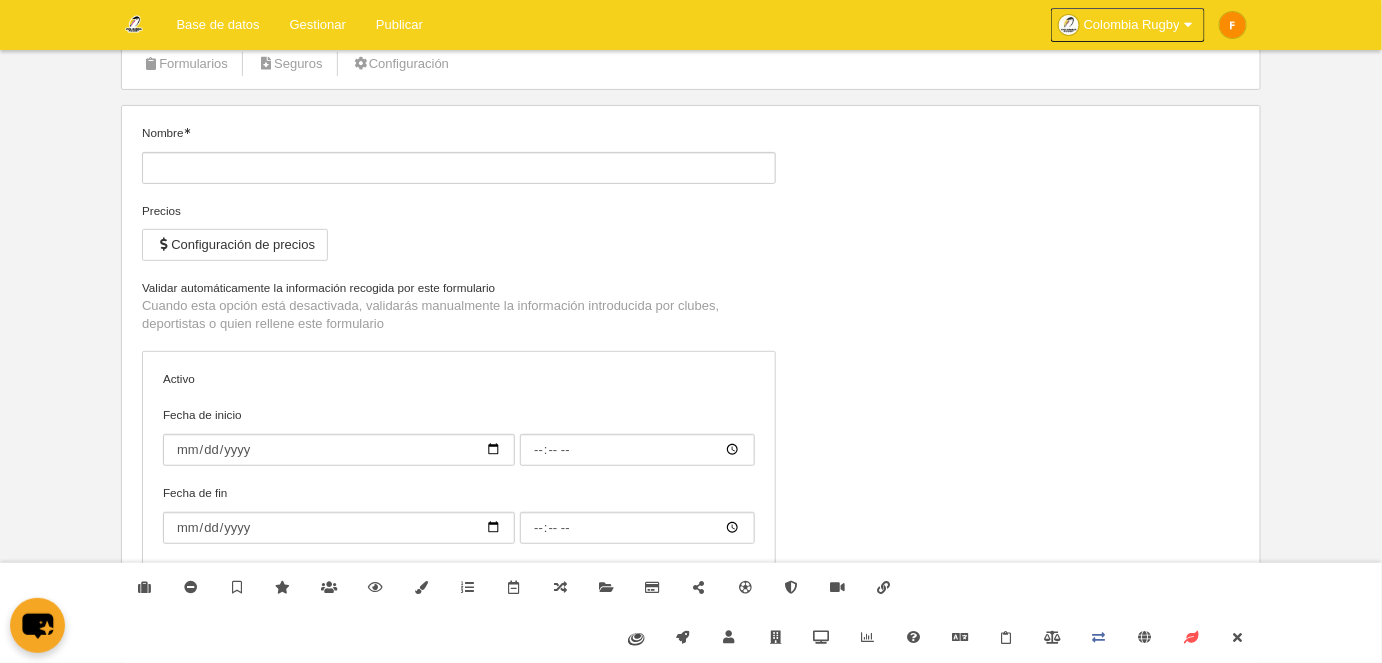 type on "[CR] Licencia Jugador Liga Colombia" 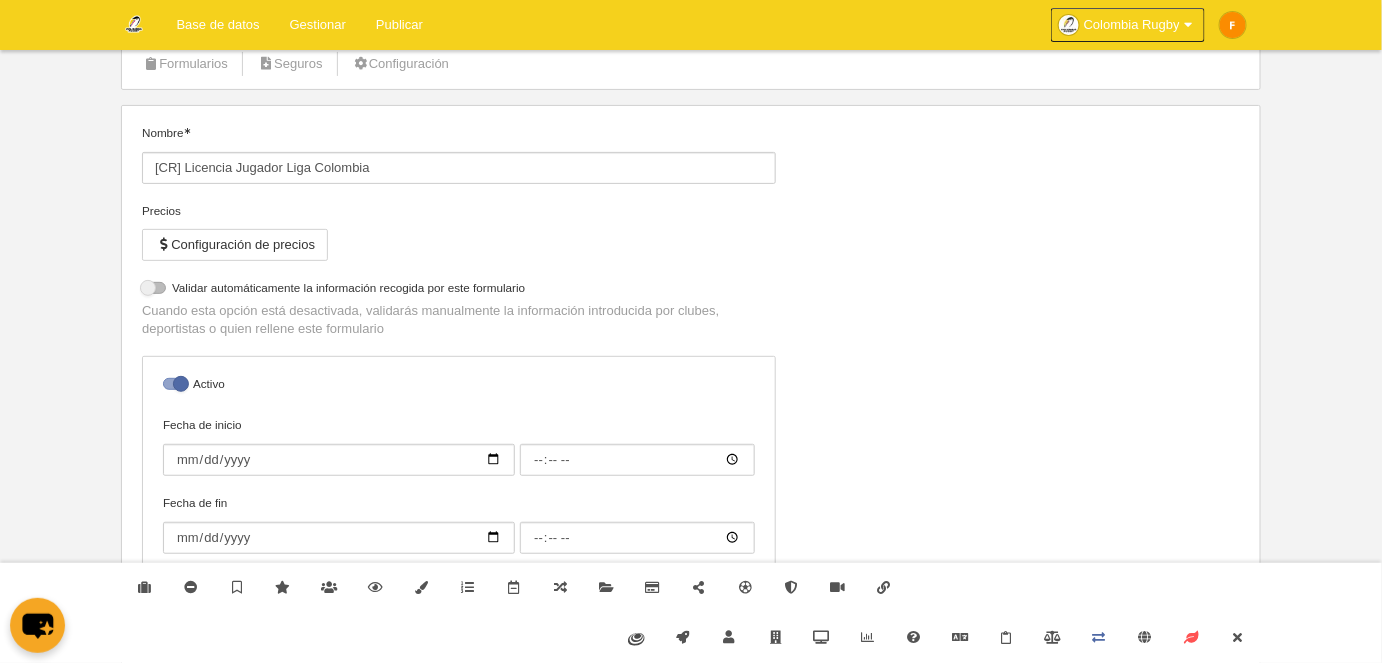 select on "selected" 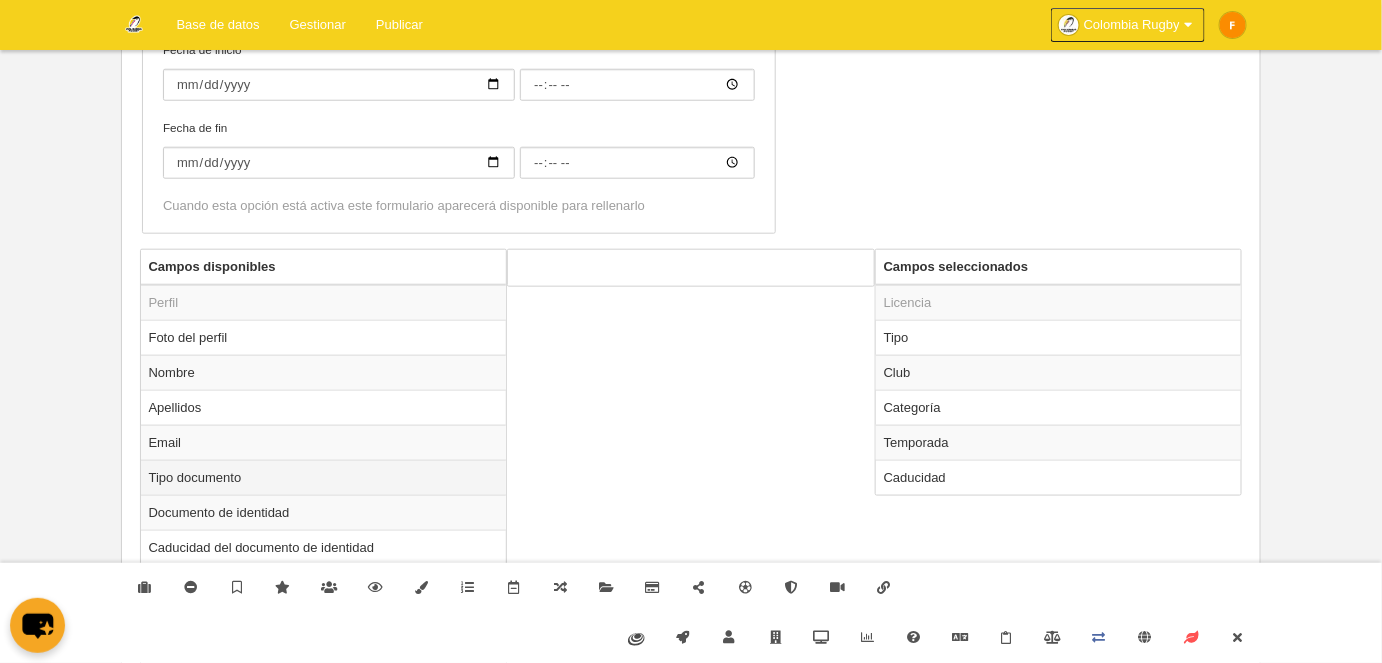 scroll, scrollTop: 584, scrollLeft: 0, axis: vertical 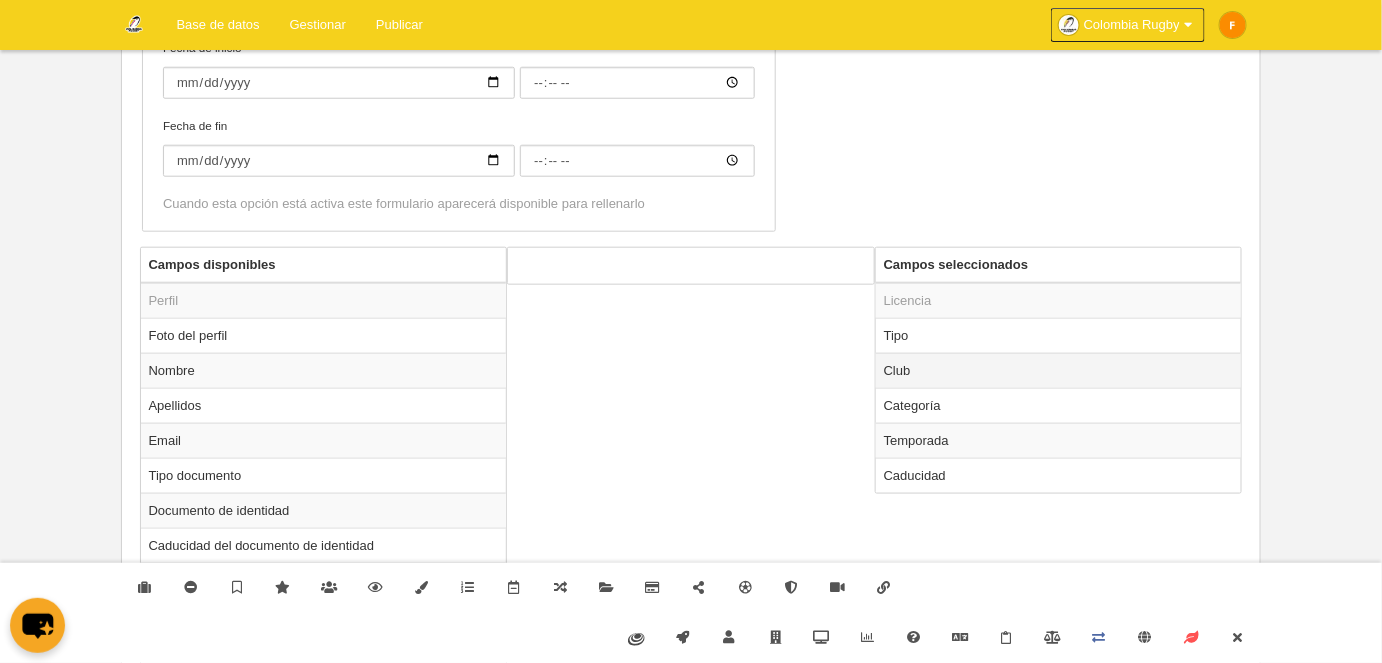 click on "Club" at bounding box center [1059, 370] 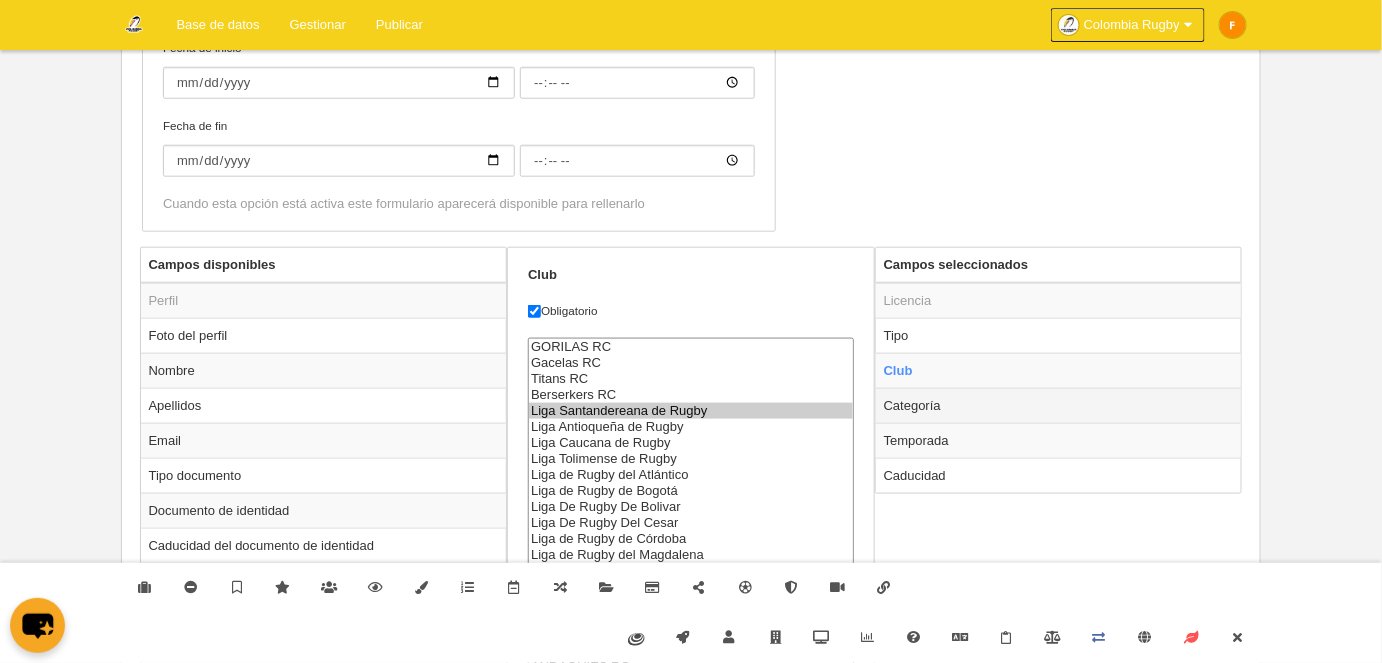 click on "Categoría" at bounding box center (1059, 405) 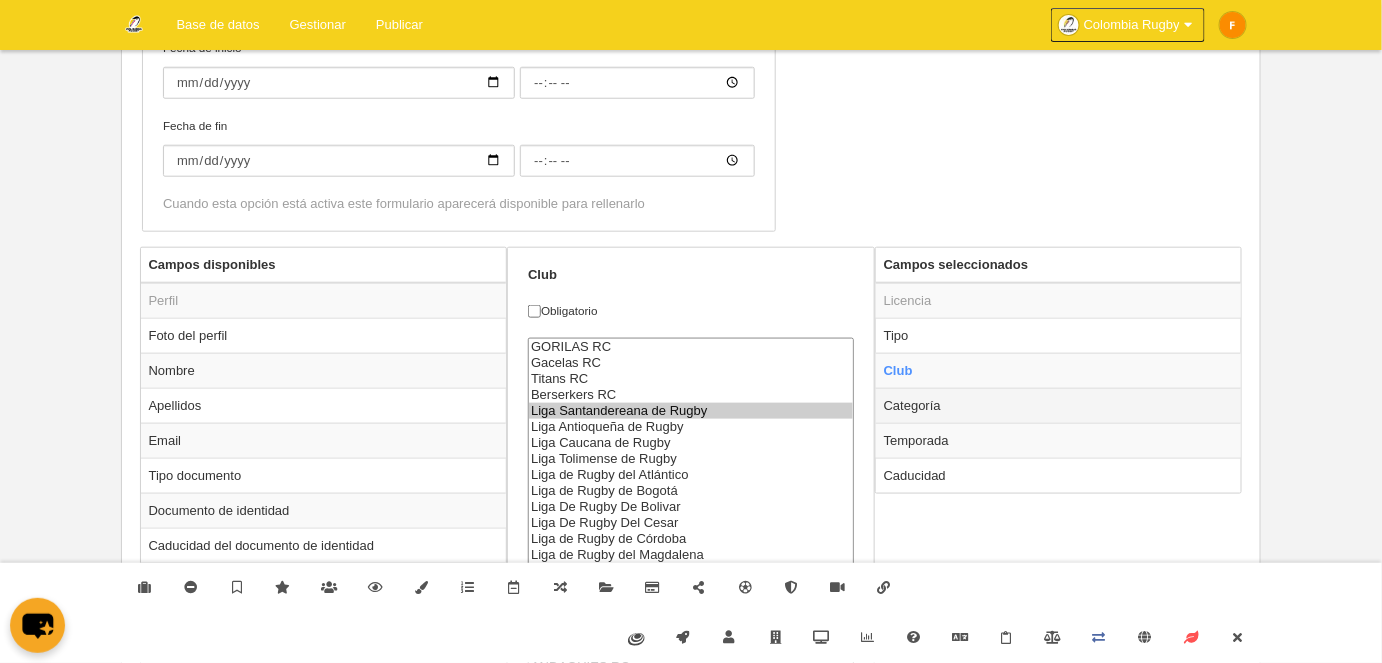 radio on "false" 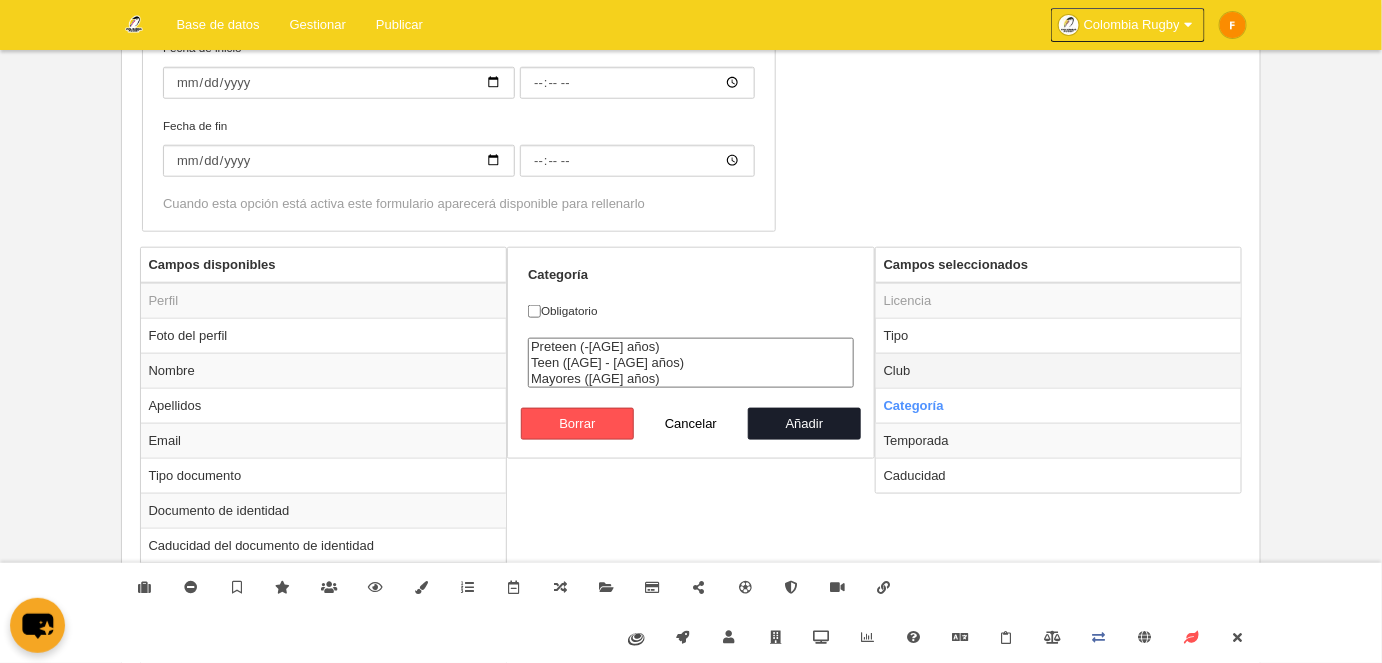 click on "Club" at bounding box center (1059, 370) 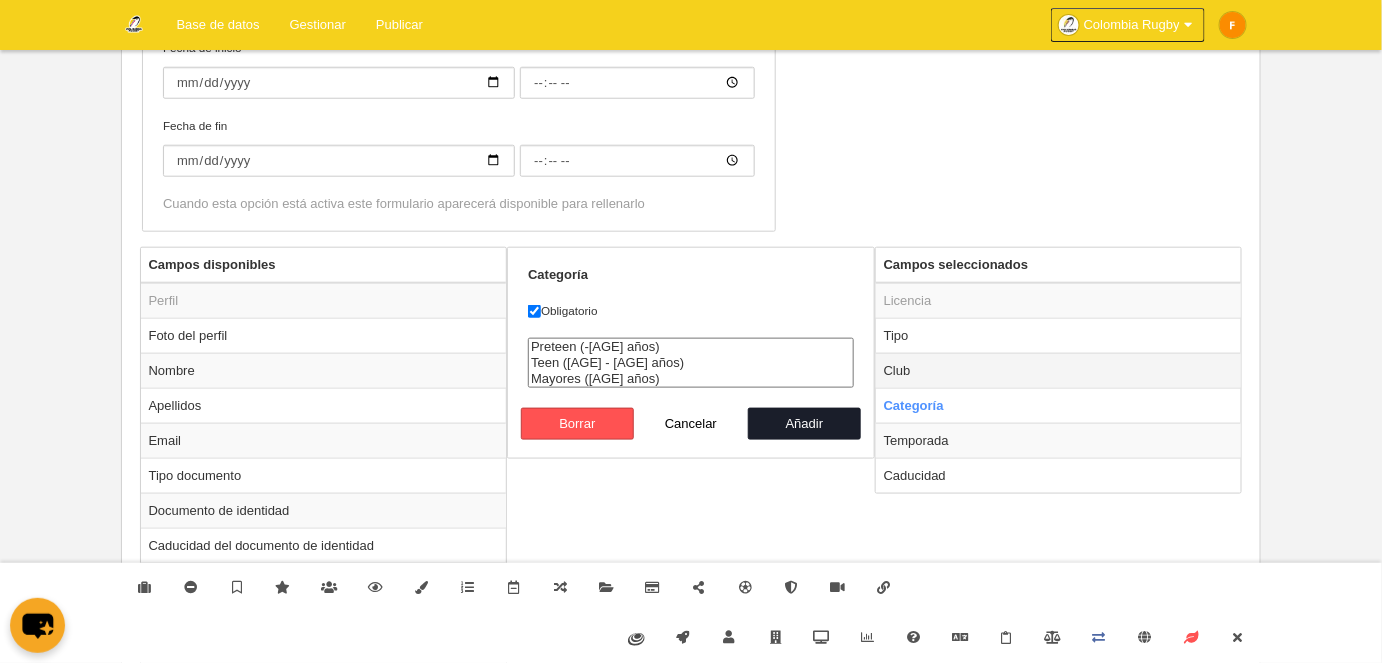 radio on "true" 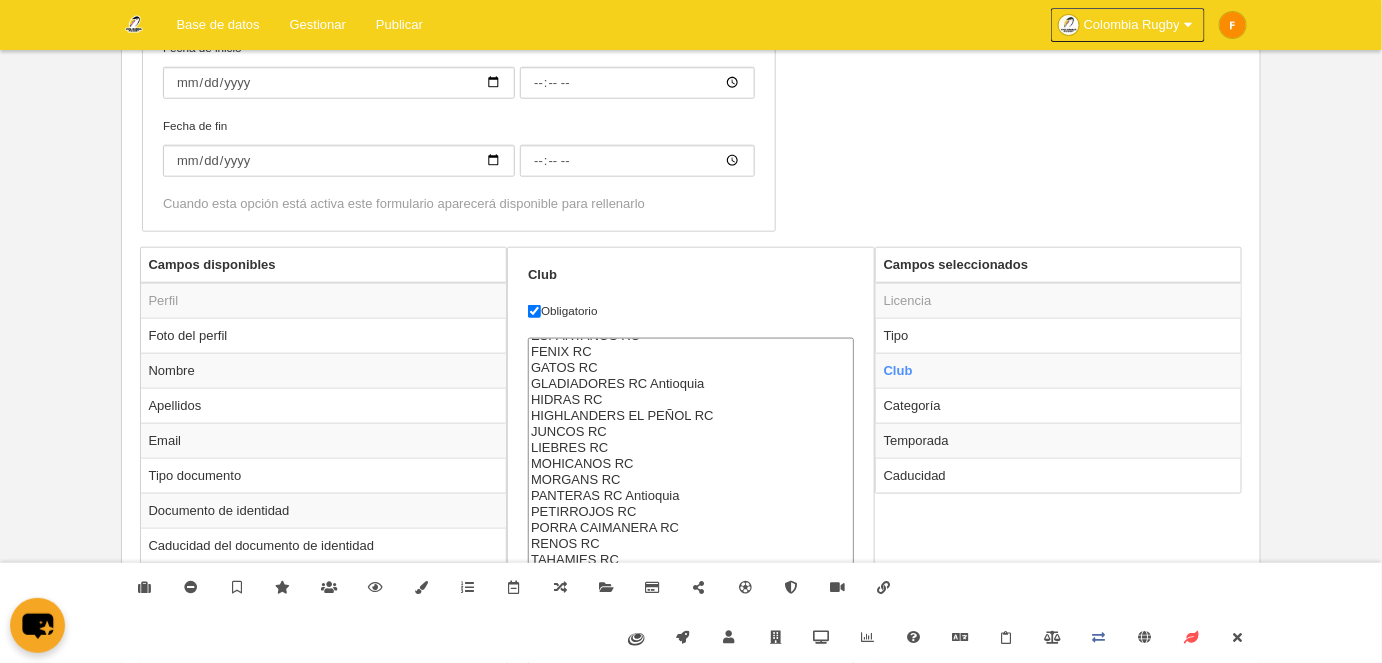 scroll, scrollTop: 454, scrollLeft: 0, axis: vertical 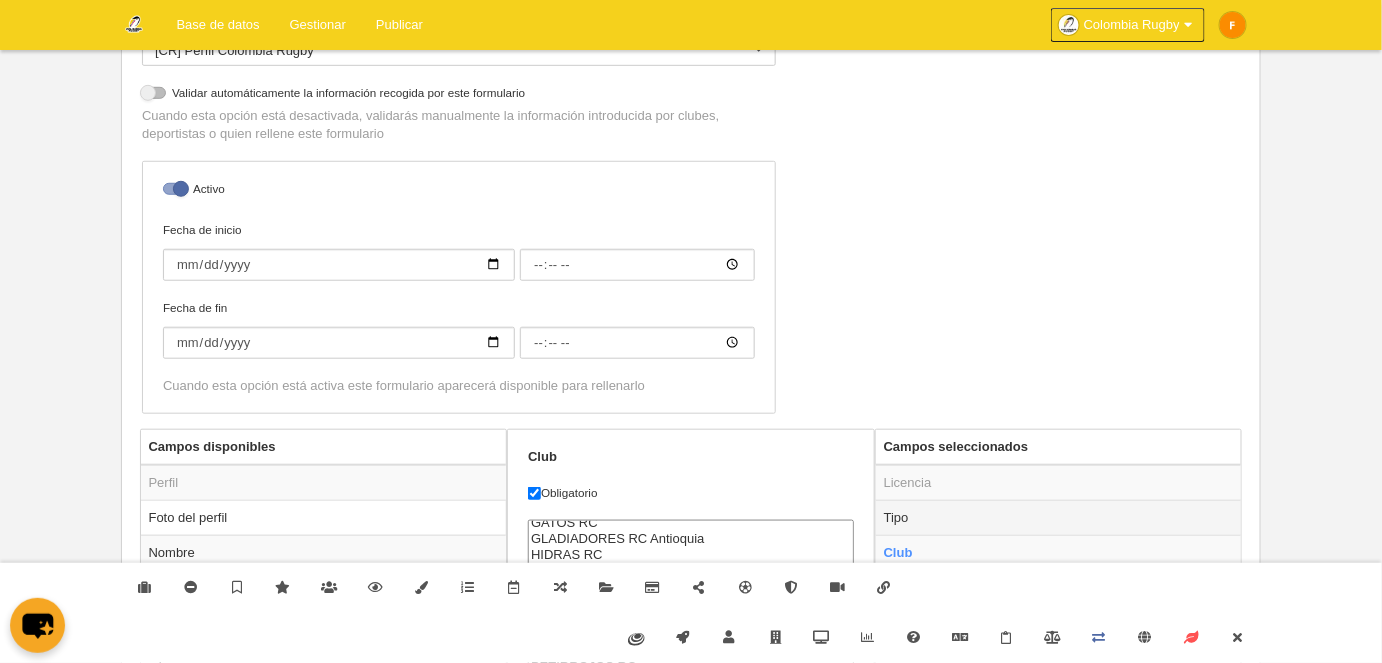 click on "Tipo" at bounding box center (1059, 517) 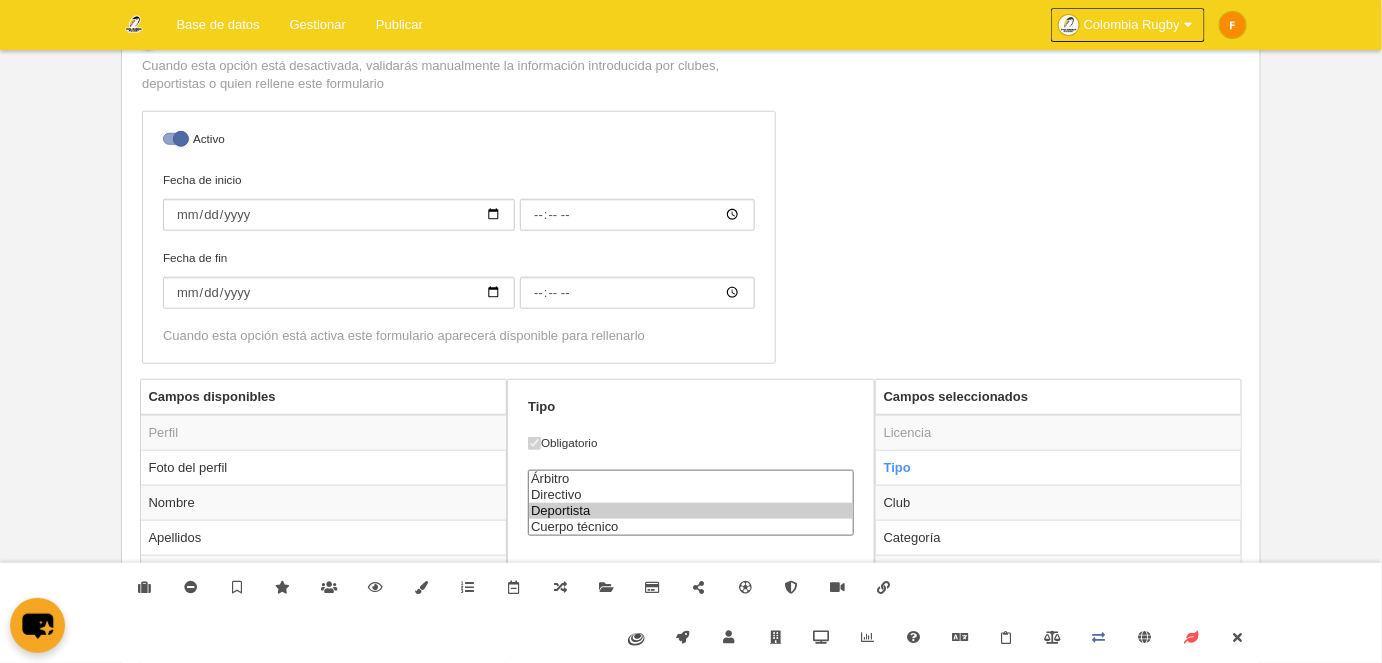 scroll, scrollTop: 545, scrollLeft: 0, axis: vertical 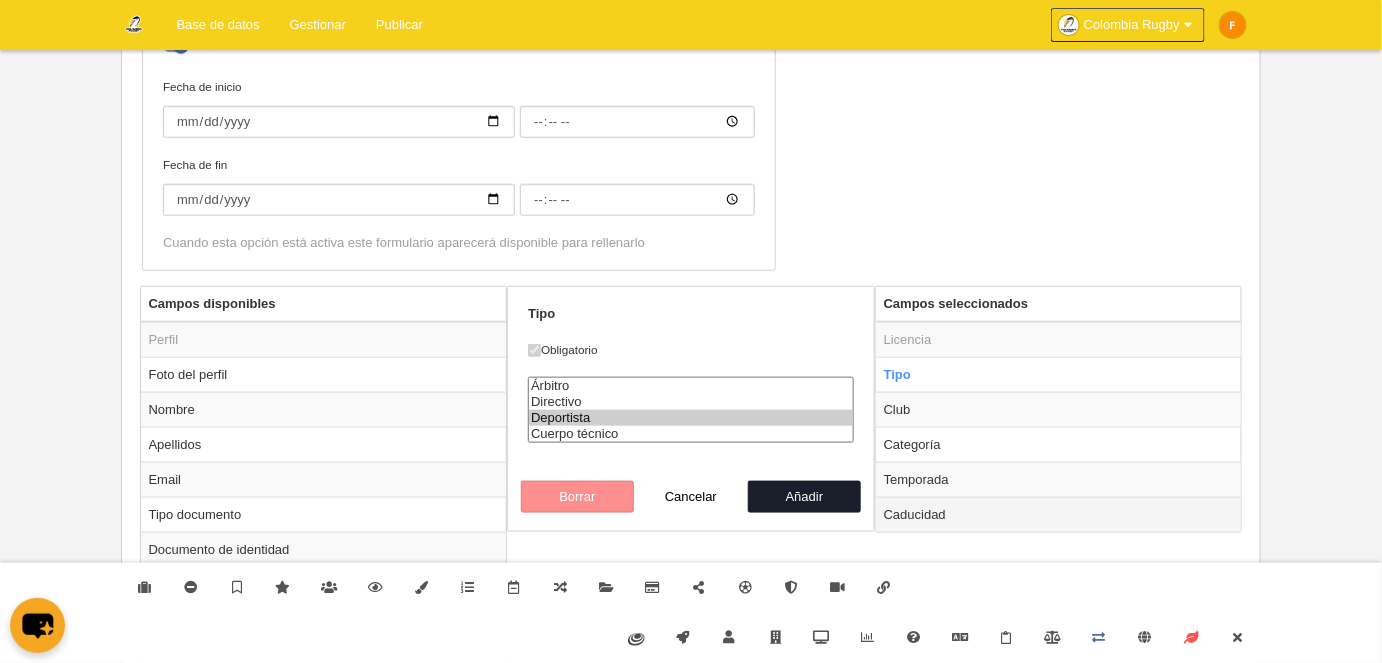 click on "Caducidad" at bounding box center [1059, 514] 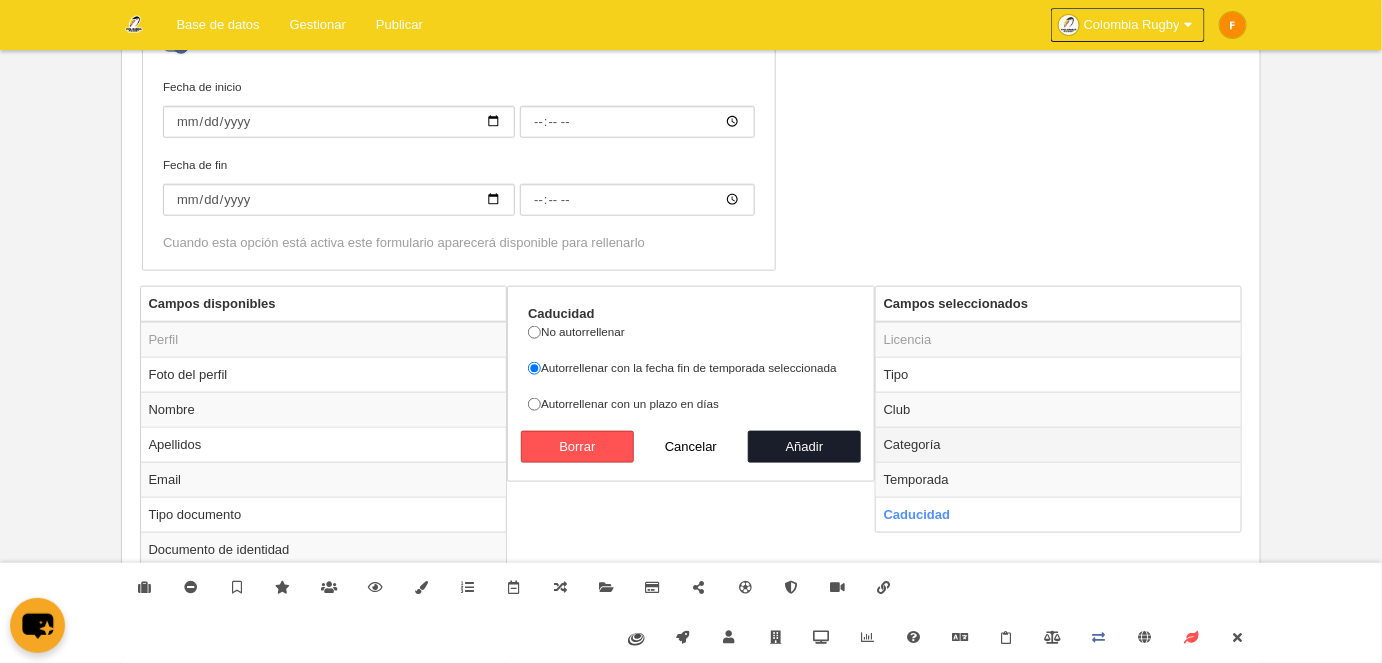 click on "Categoría" at bounding box center (1059, 444) 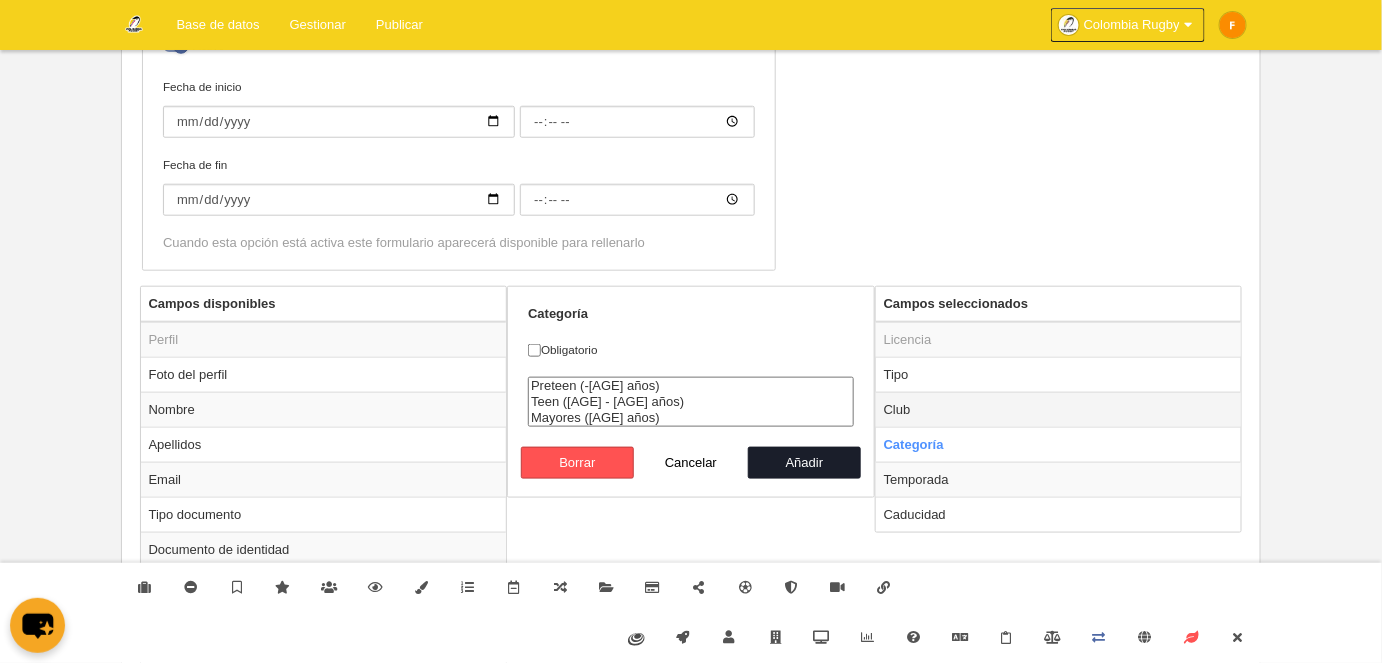 click on "Club" at bounding box center (1059, 409) 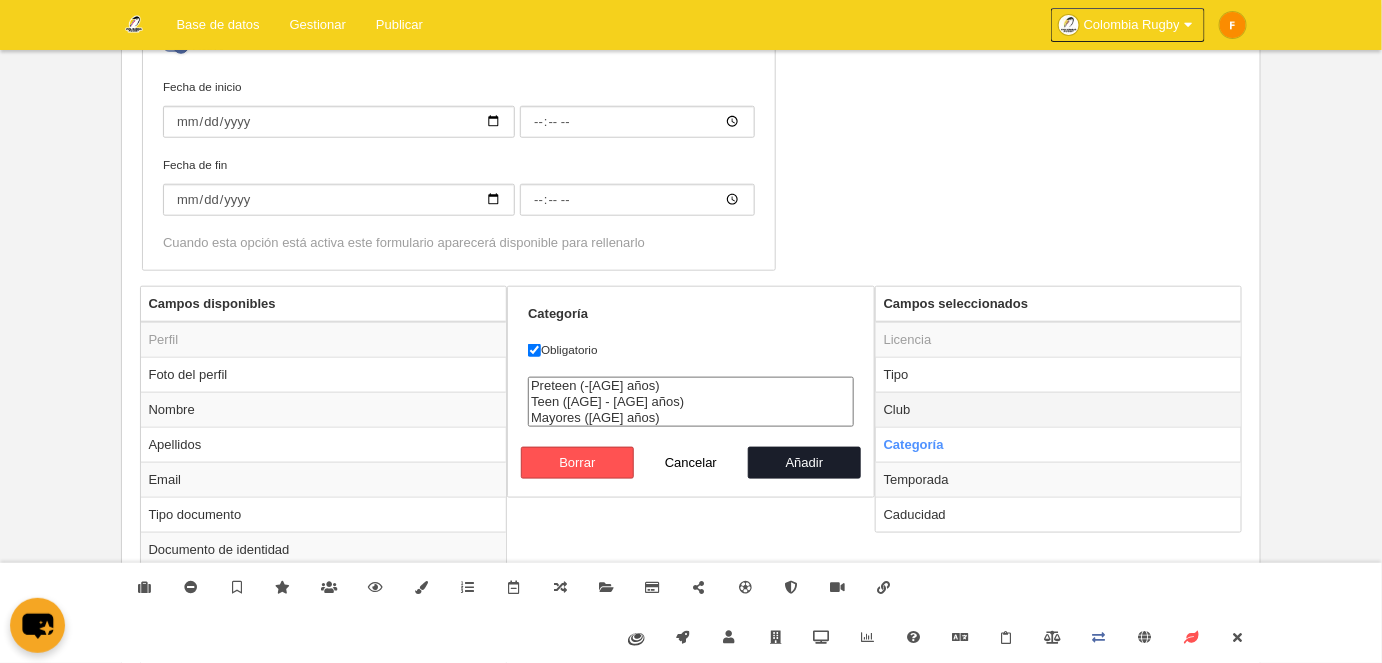 radio on "true" 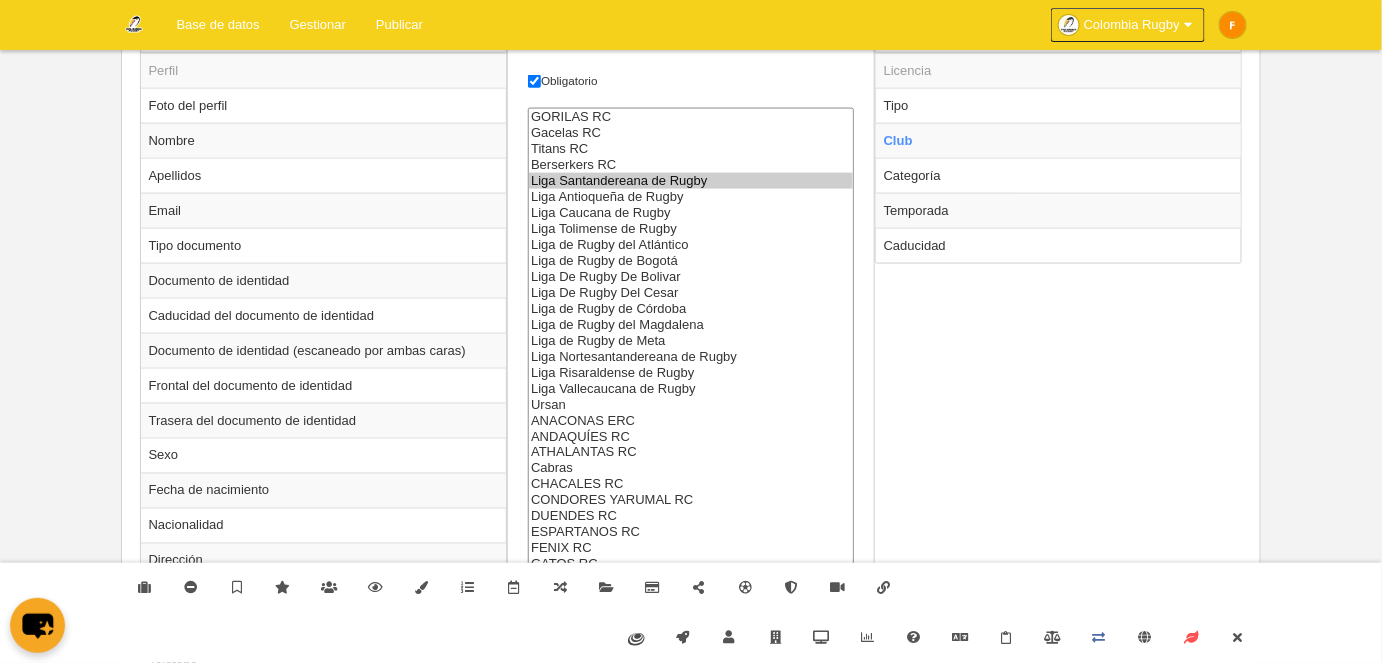 scroll, scrollTop: 818, scrollLeft: 0, axis: vertical 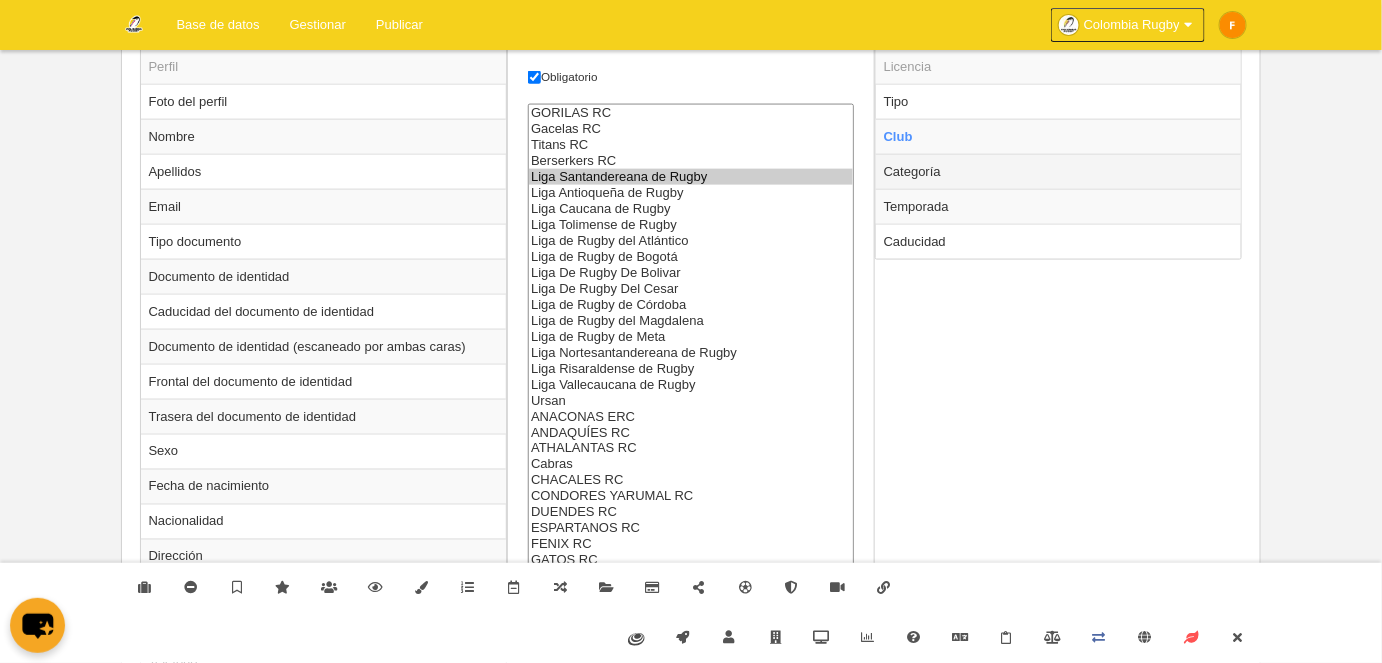 click on "Categoría" at bounding box center (1059, 171) 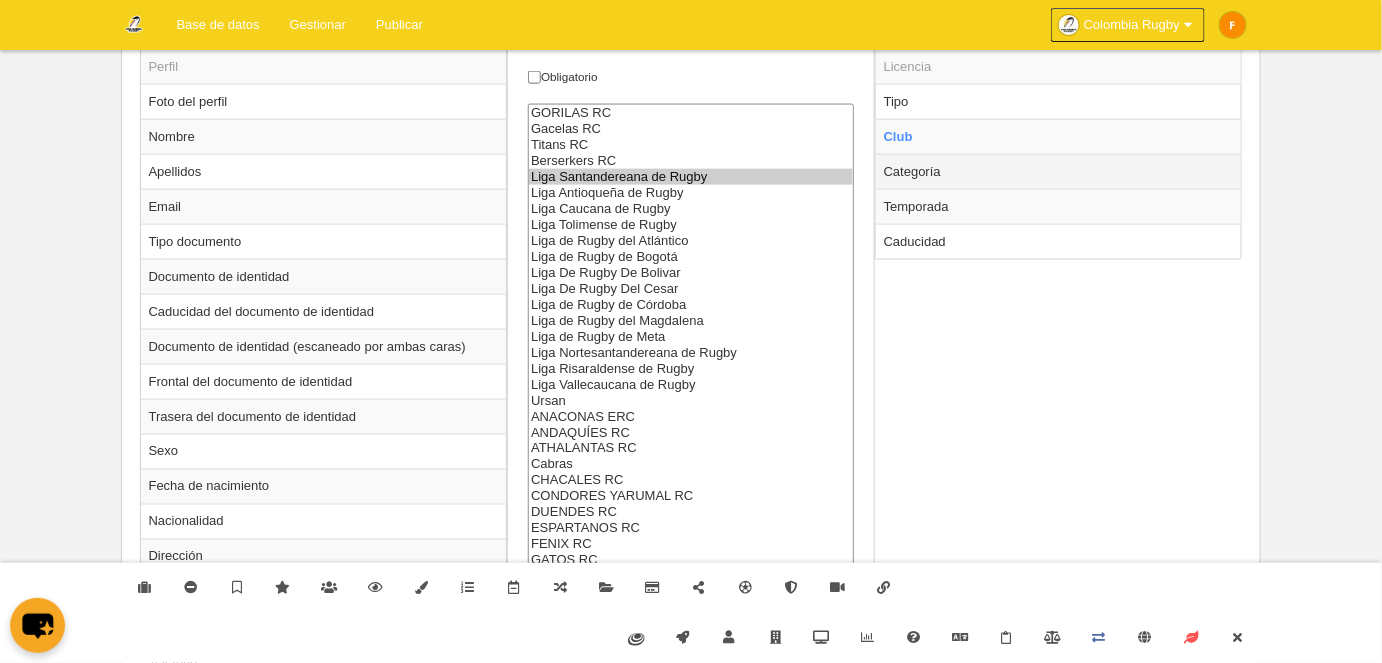 radio on "false" 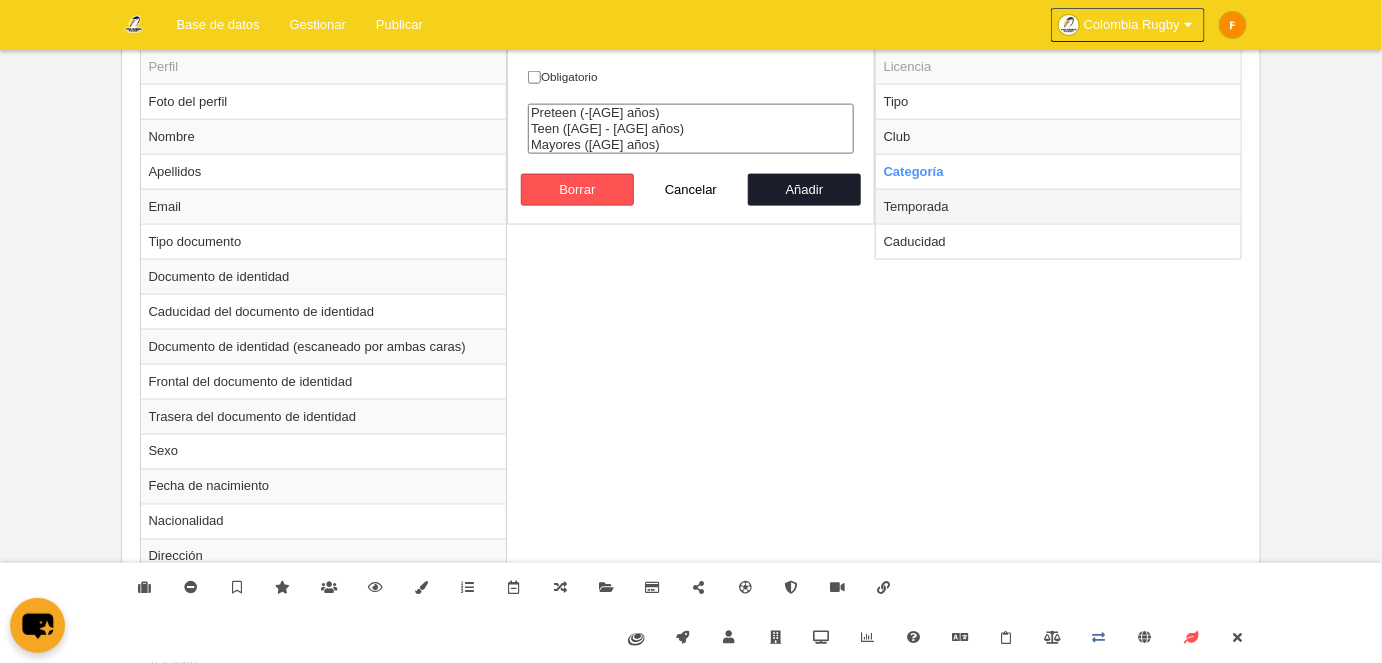 click on "Temporada" at bounding box center (1059, 206) 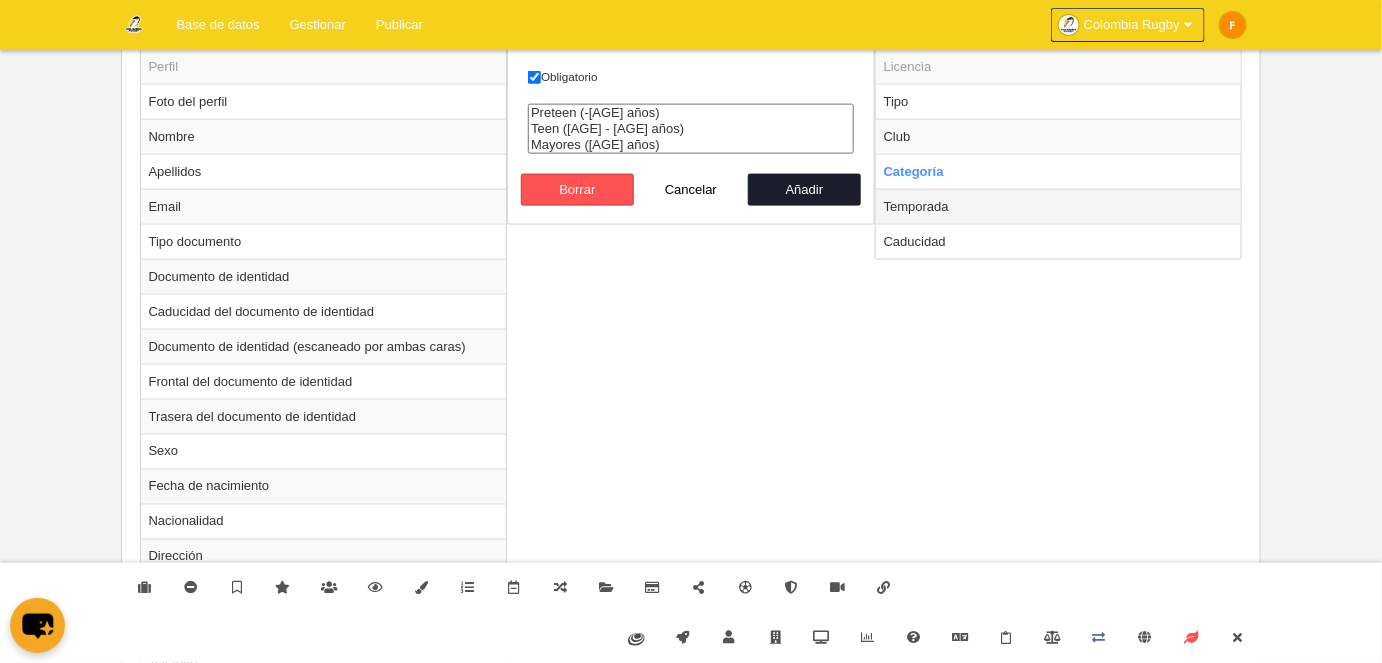 radio on "false" 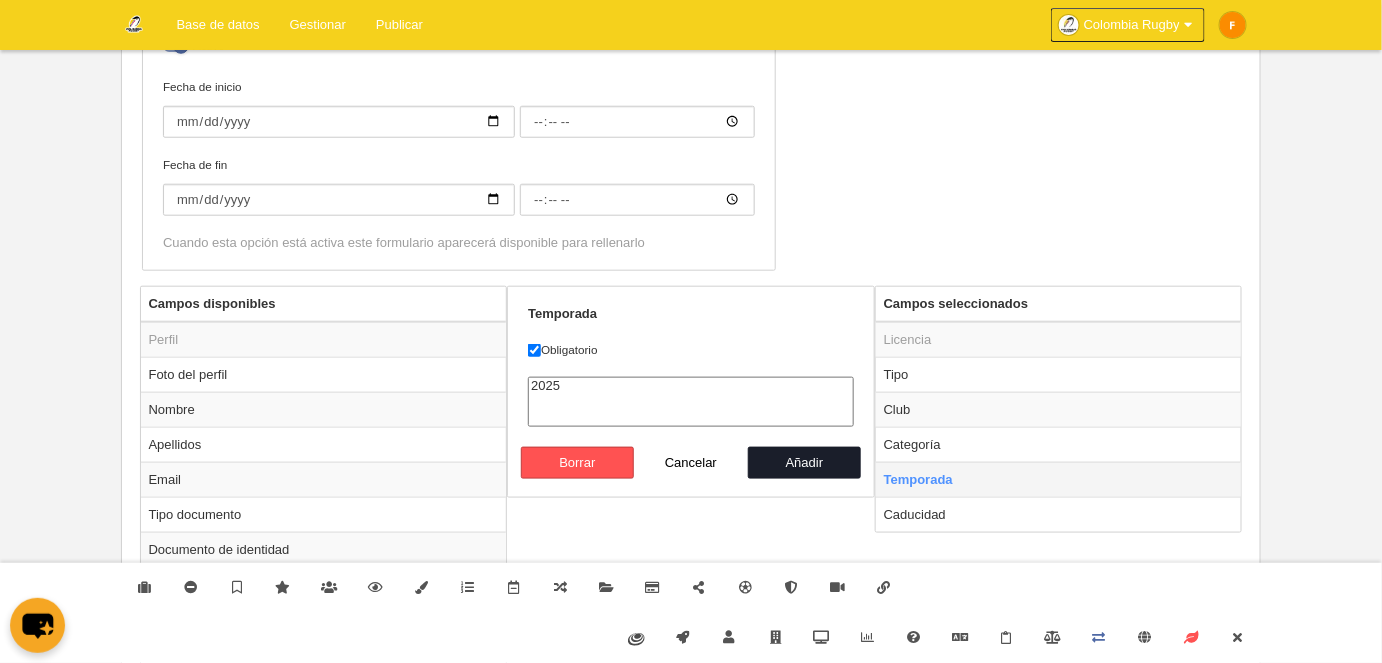 scroll, scrollTop: 545, scrollLeft: 0, axis: vertical 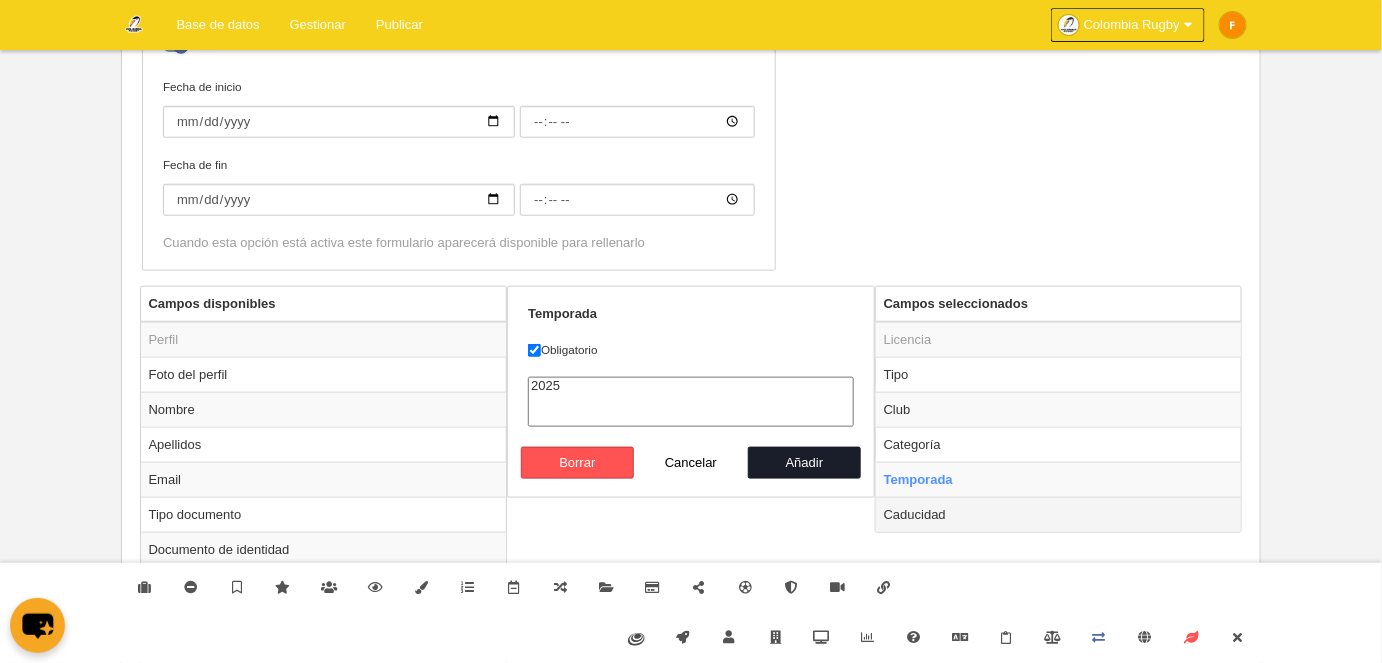 click on "Caducidad" at bounding box center (1059, 514) 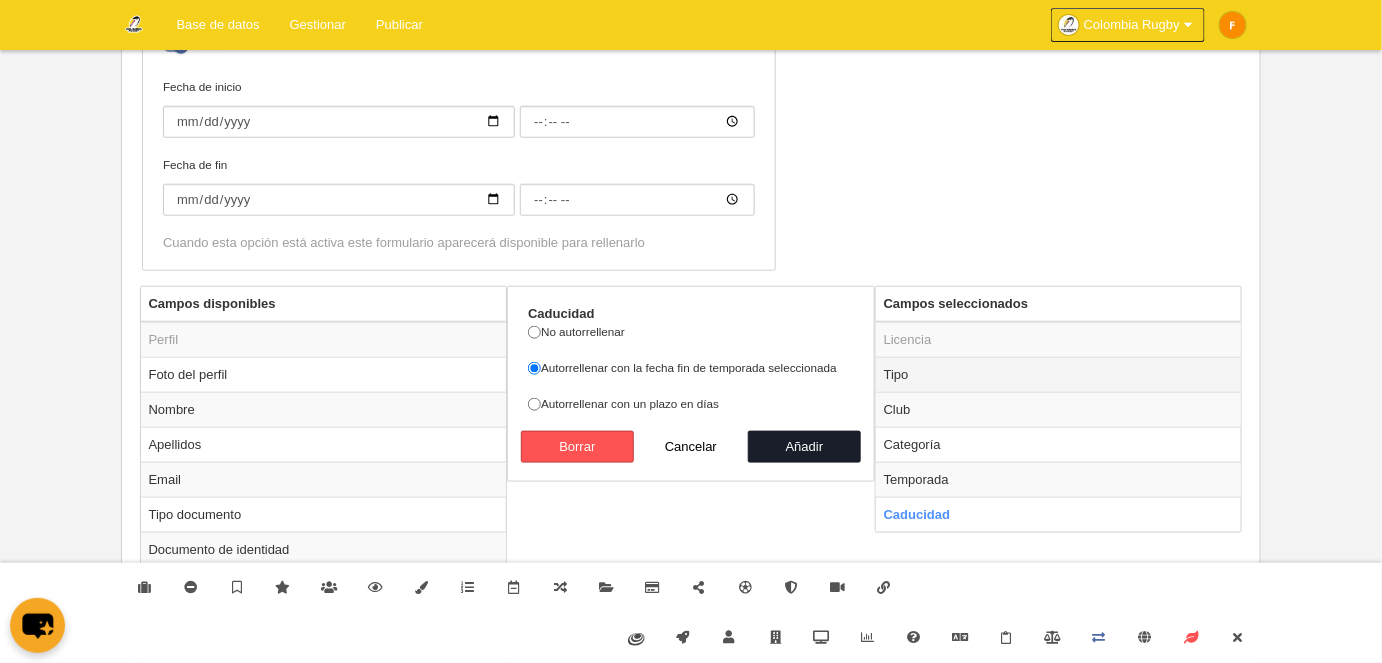 click on "Tipo" at bounding box center (1059, 374) 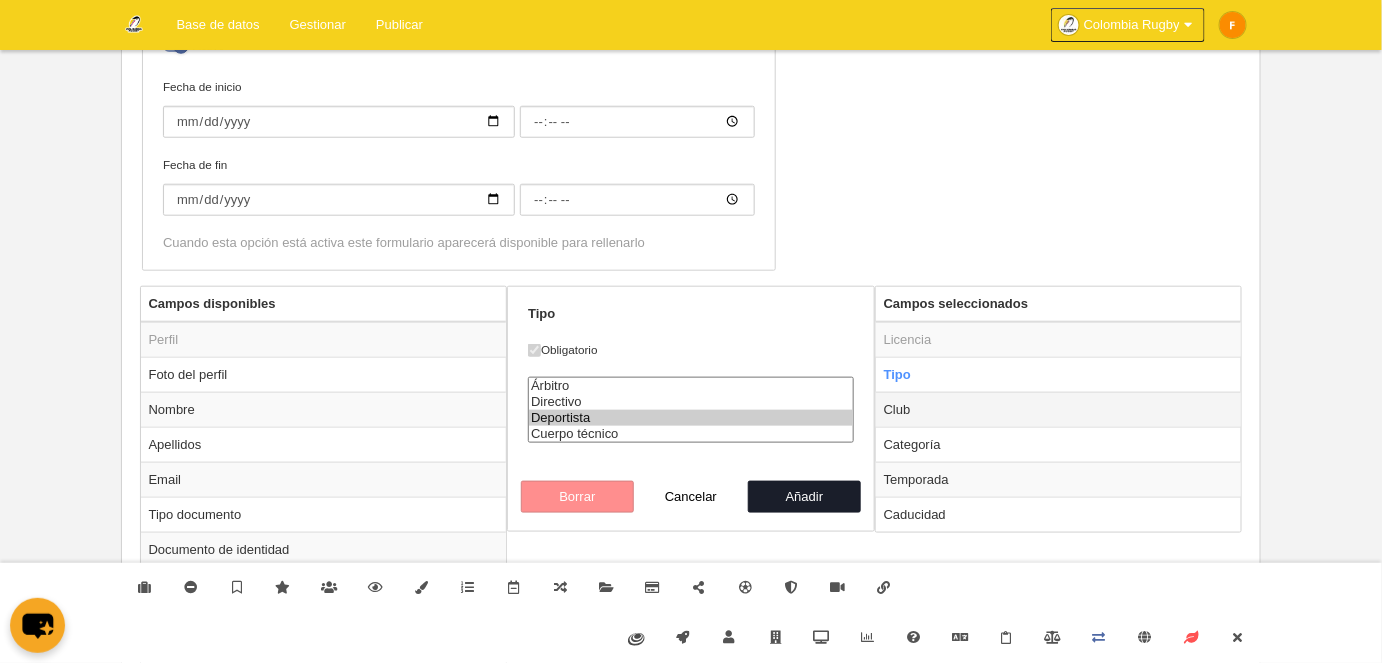 click on "Club" at bounding box center [1059, 409] 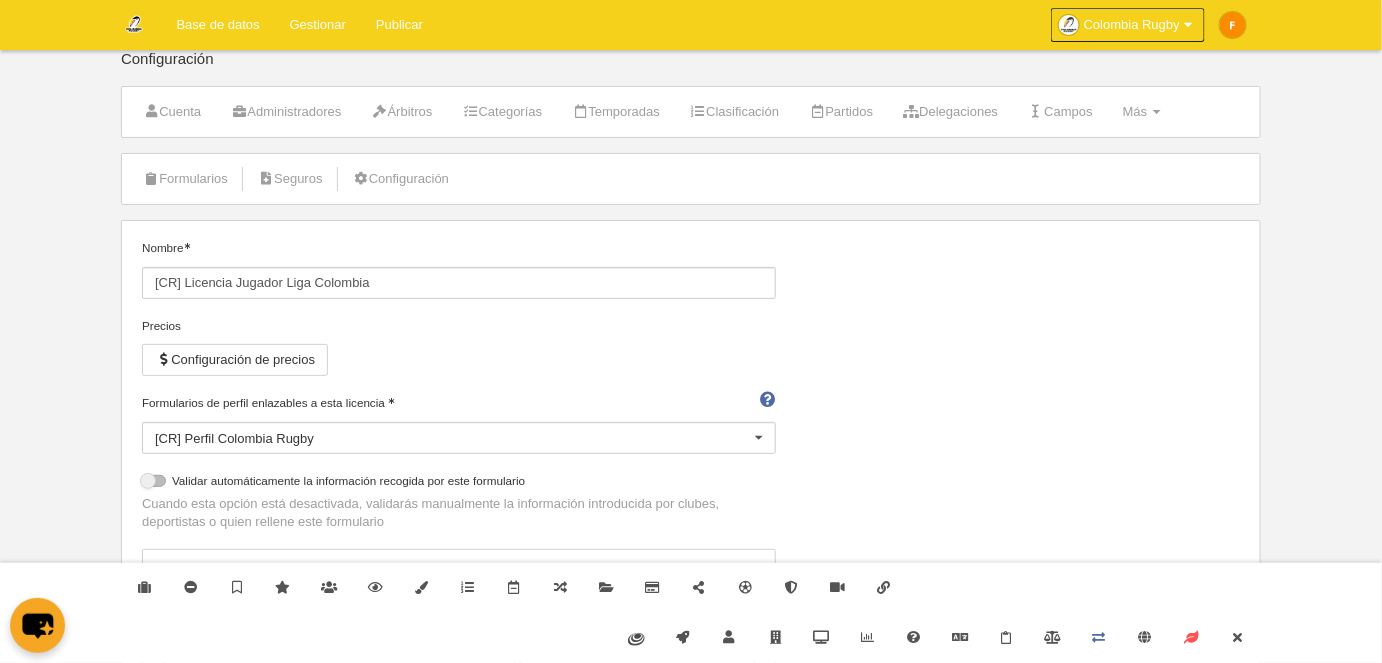 scroll, scrollTop: 0, scrollLeft: 0, axis: both 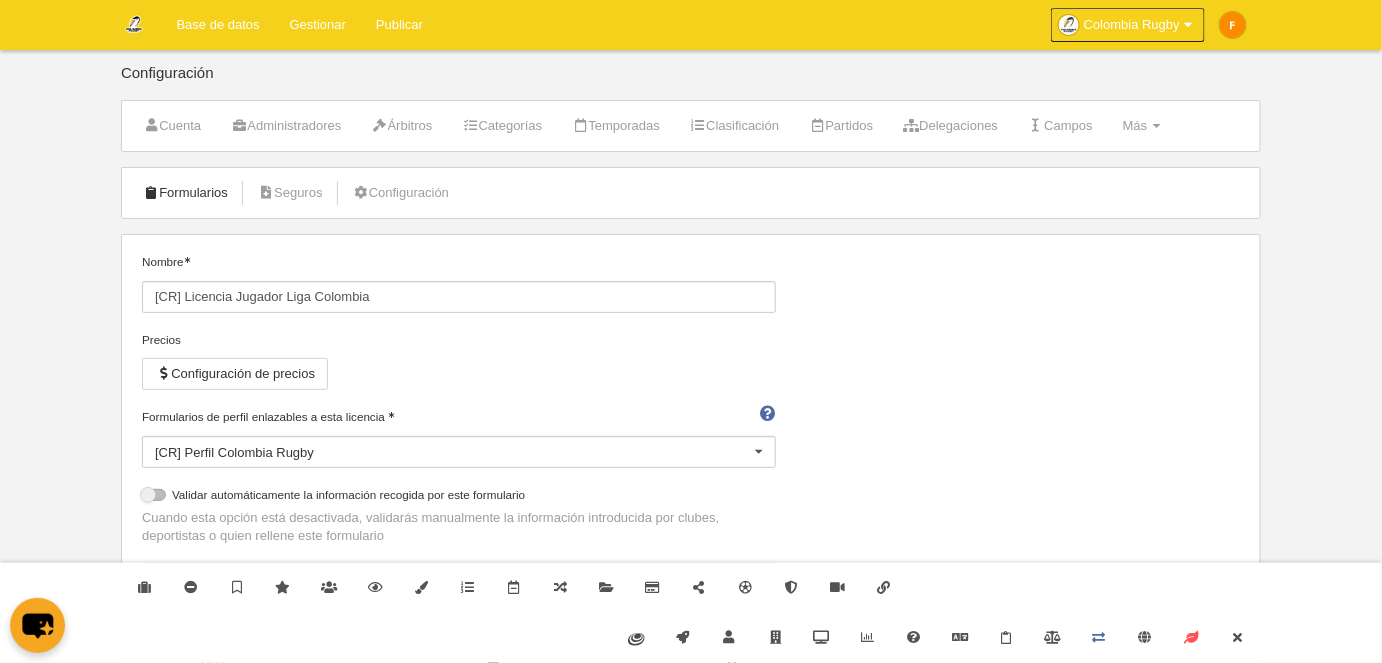 click on "Formularios" at bounding box center [185, 193] 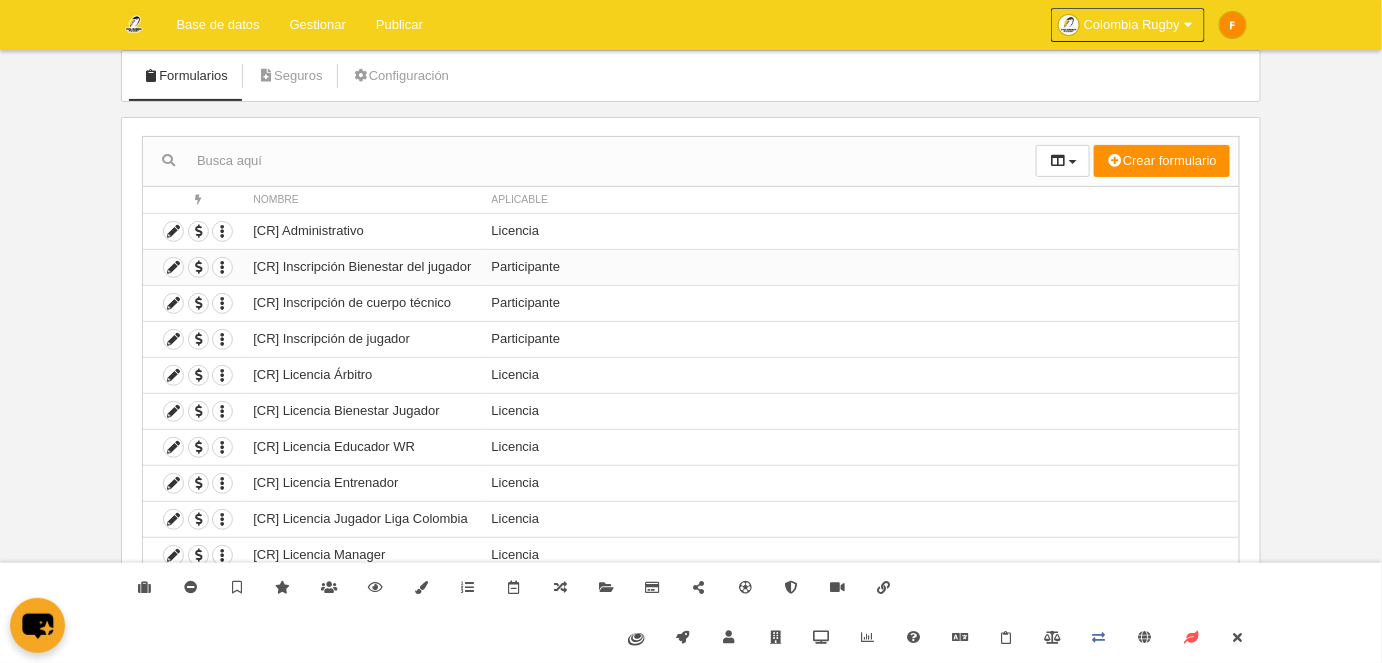 scroll, scrollTop: 129, scrollLeft: 0, axis: vertical 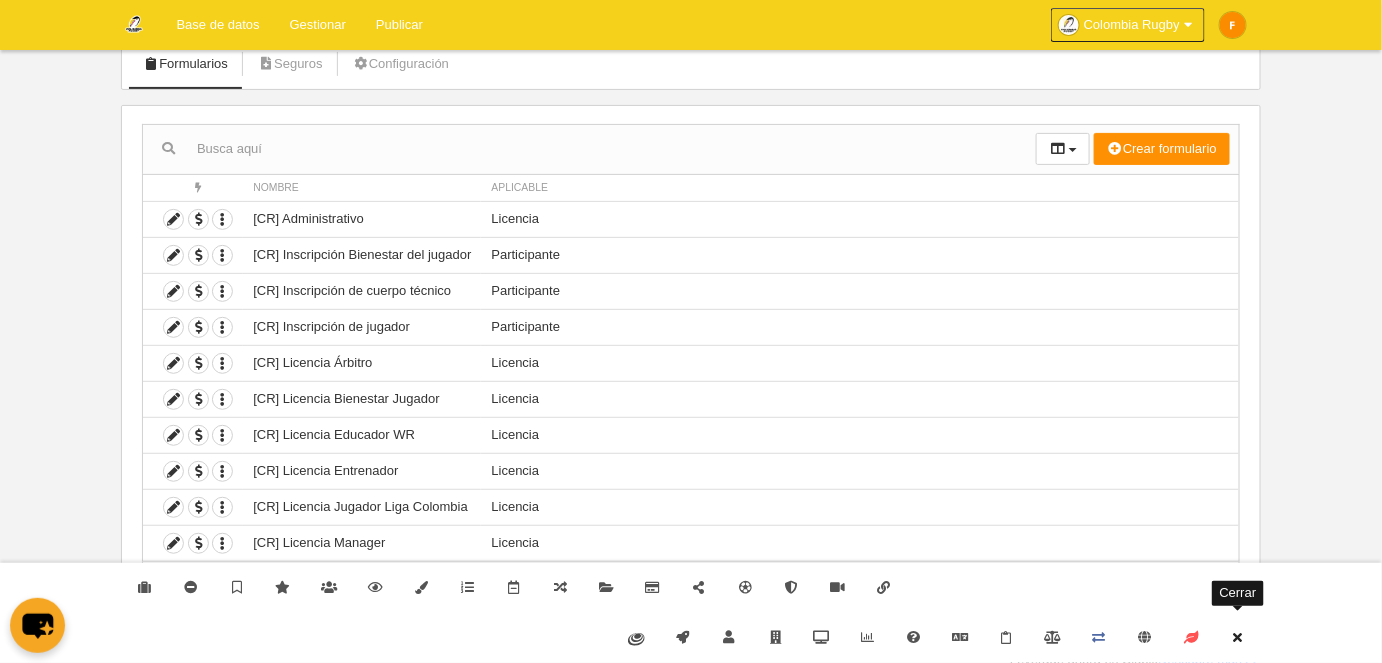 click on "Cerrar" at bounding box center (1238, 638) 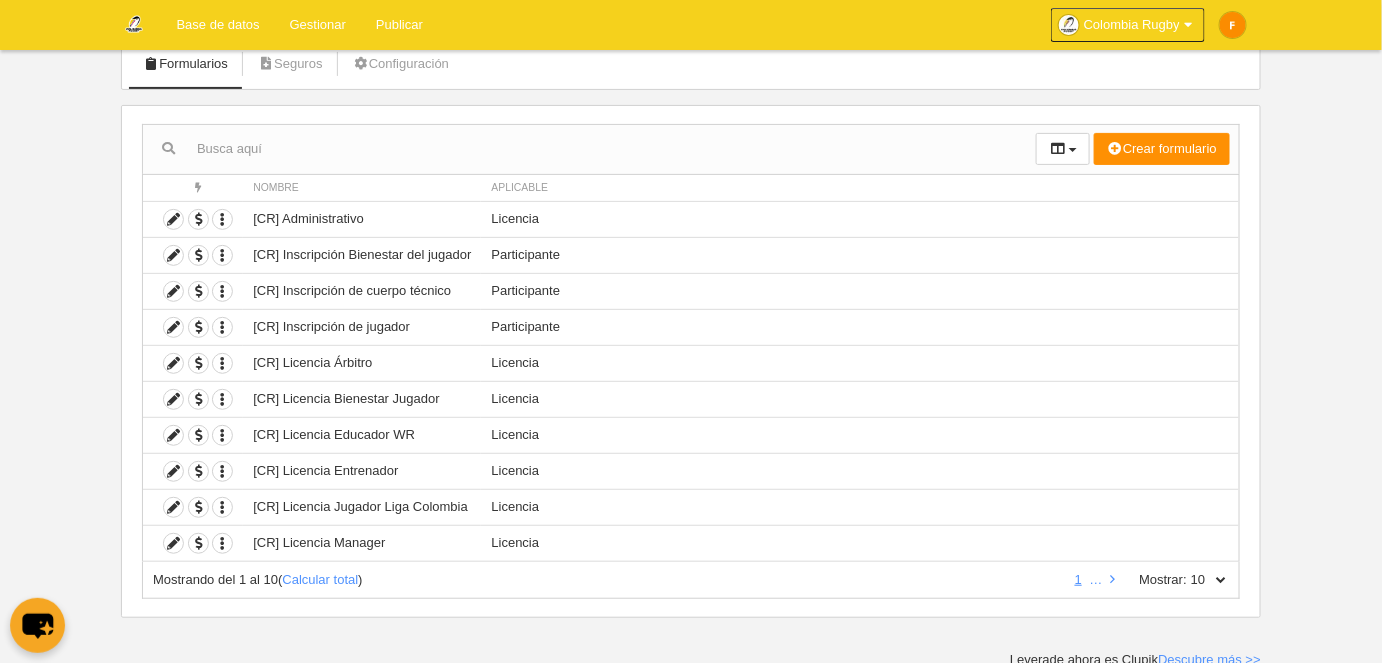 click on "10 25 50 100 500" at bounding box center (1208, 580) 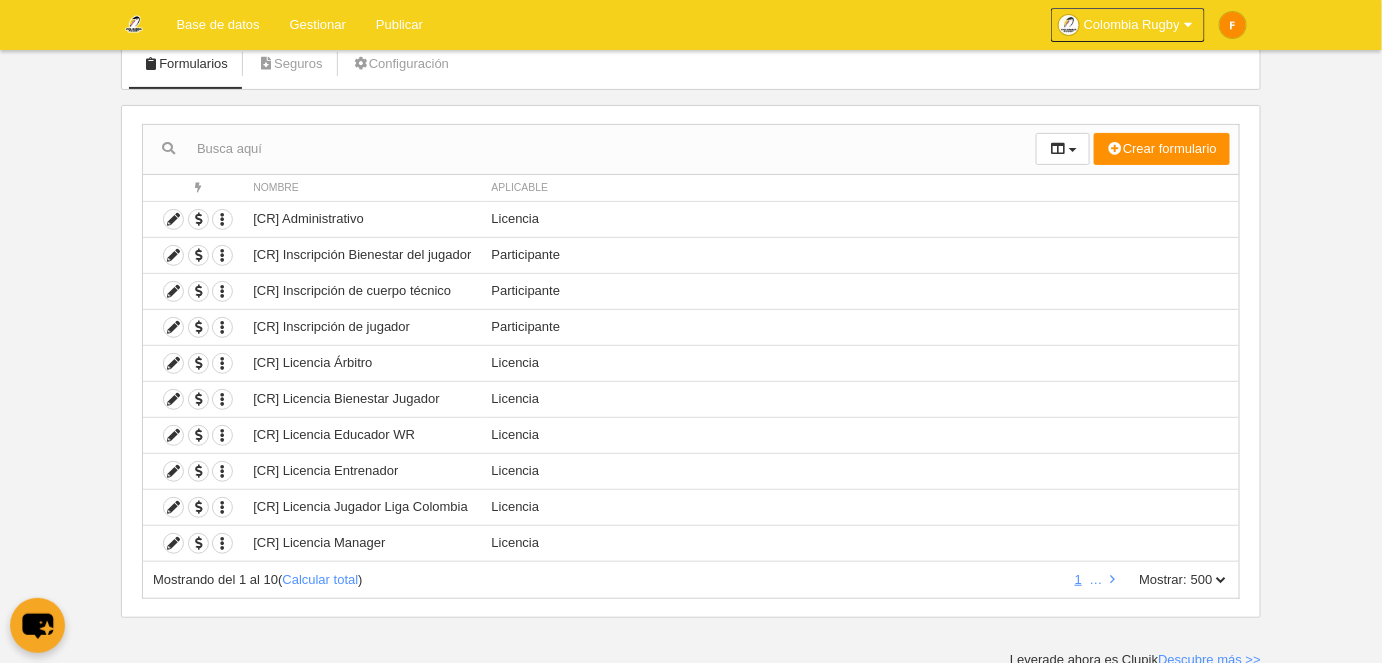 click on "10 25 50 100 500" at bounding box center [1208, 580] 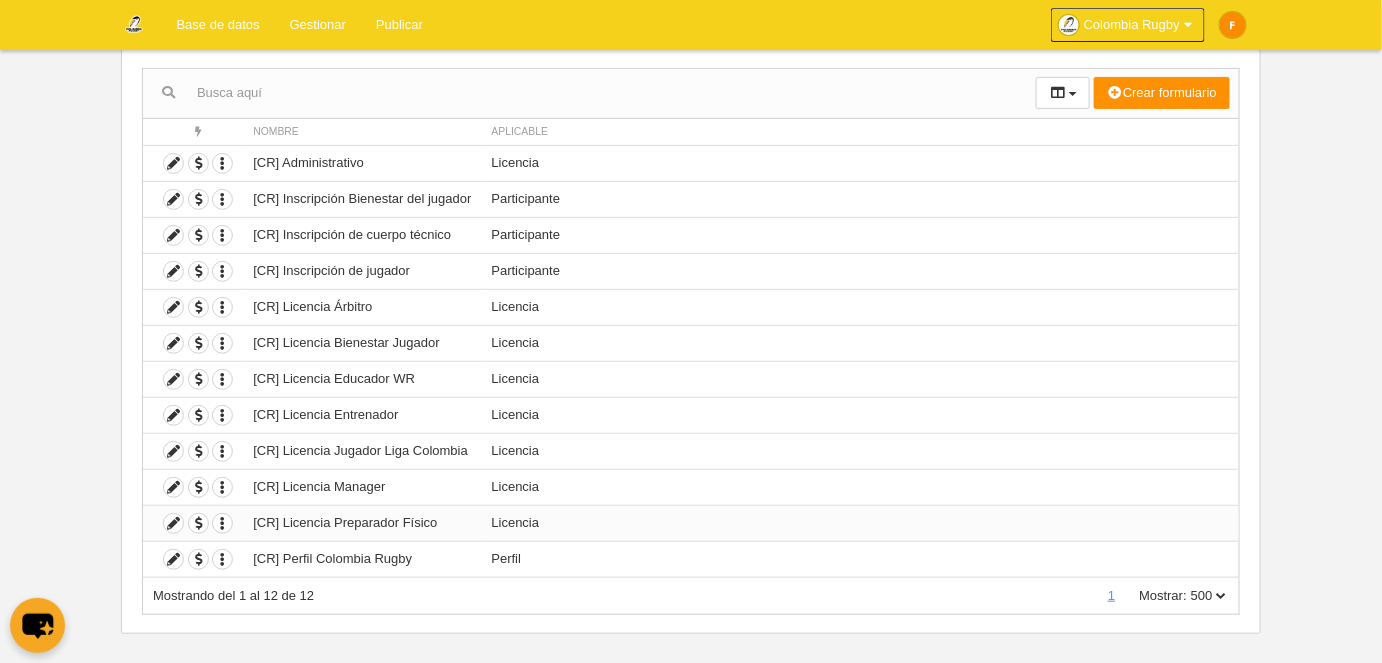 scroll, scrollTop: 200, scrollLeft: 0, axis: vertical 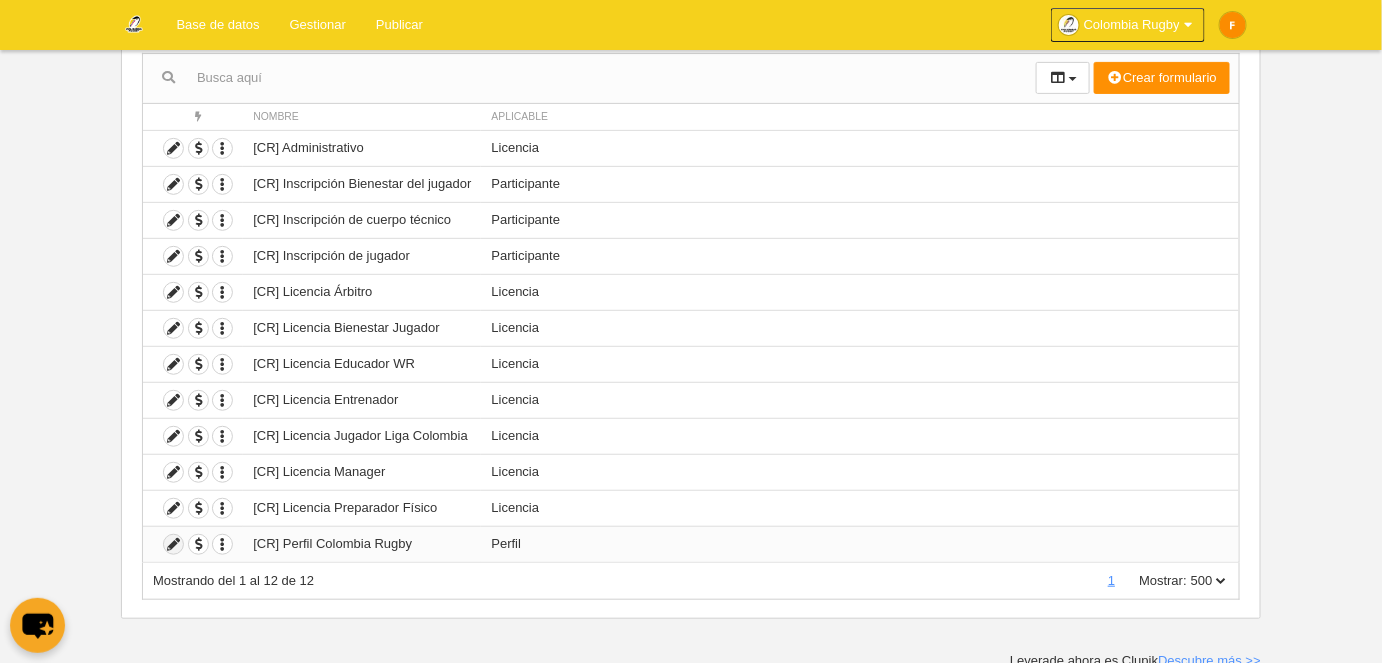 click at bounding box center [173, 544] 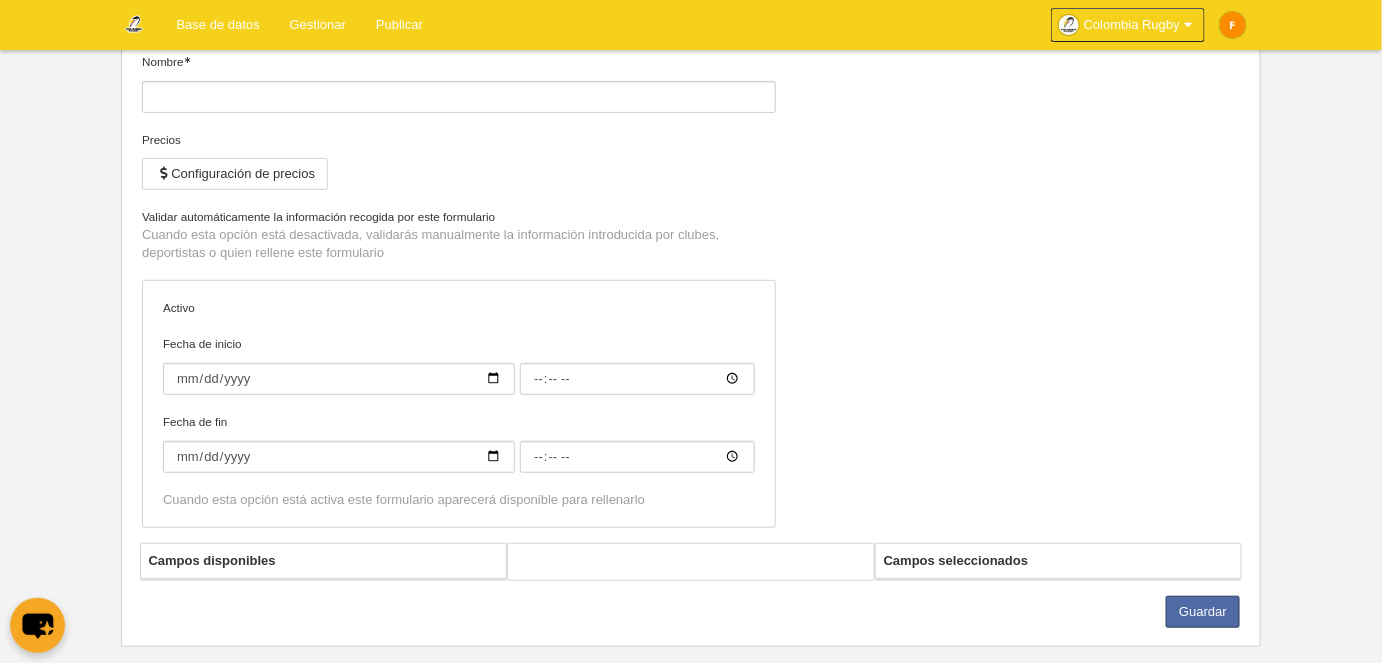 type on "[CR] Perfil Colombia Rugby" 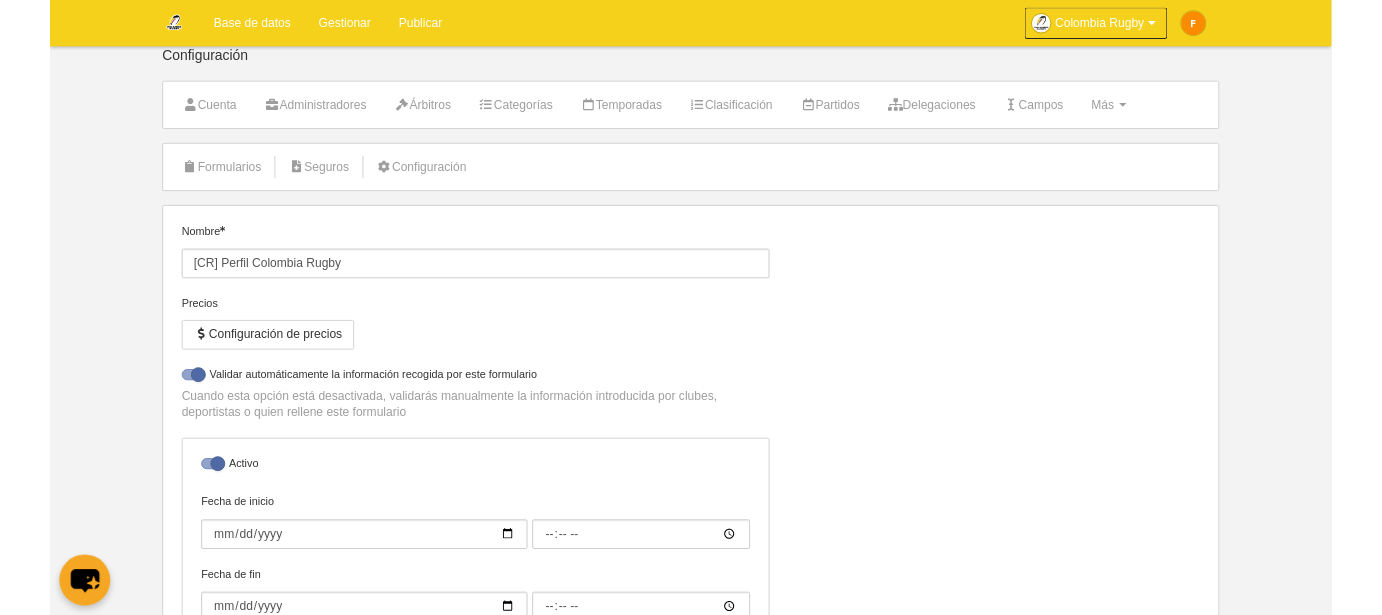 scroll, scrollTop: 0, scrollLeft: 0, axis: both 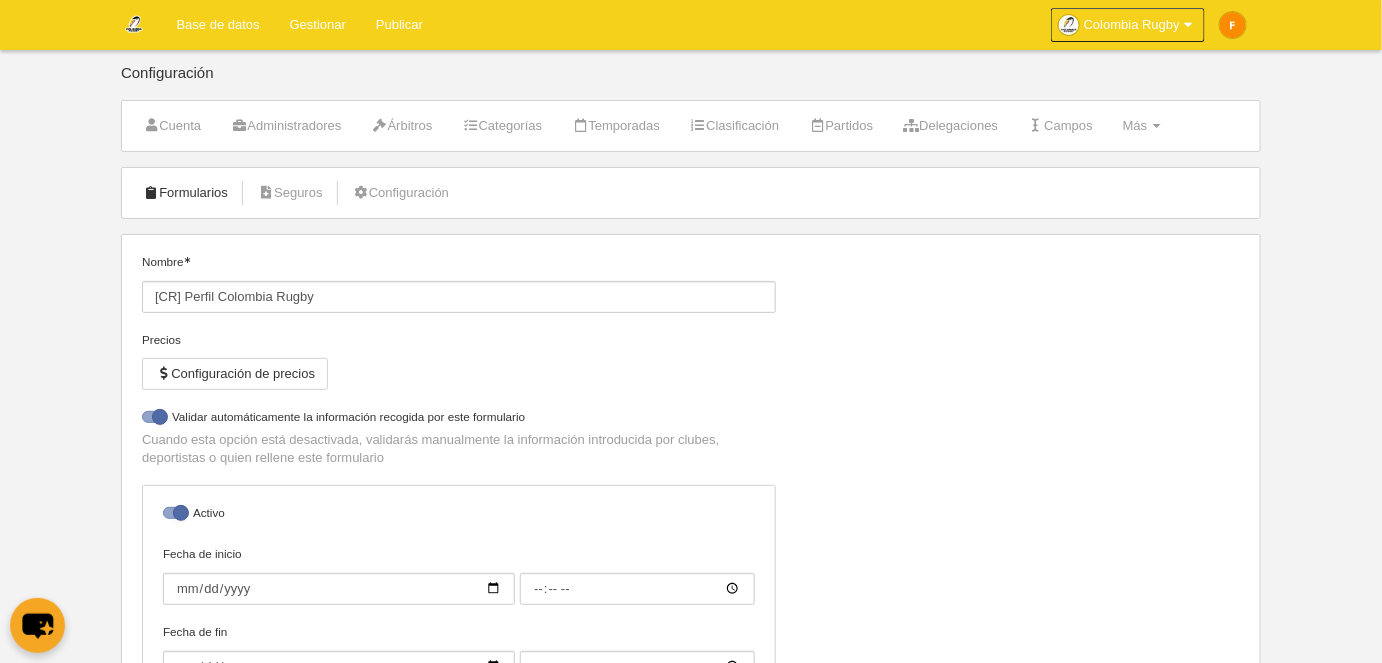 click on "Formularios" at bounding box center (185, 193) 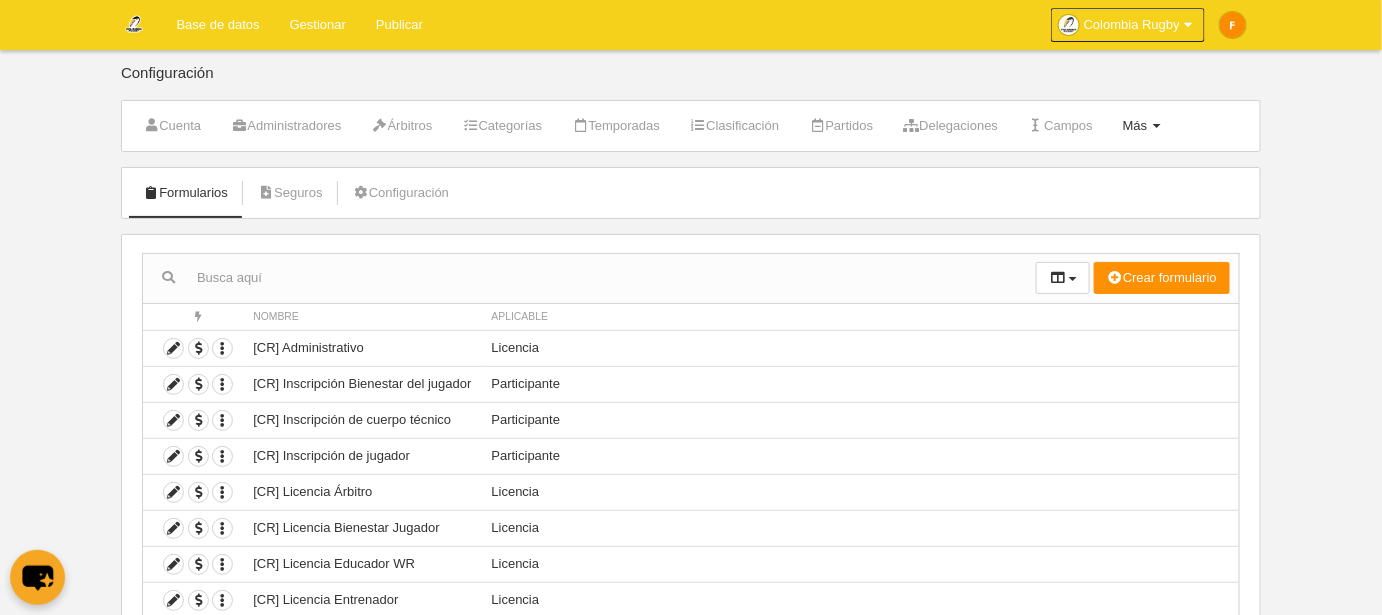 click on "Más Menú" at bounding box center [1142, 126] 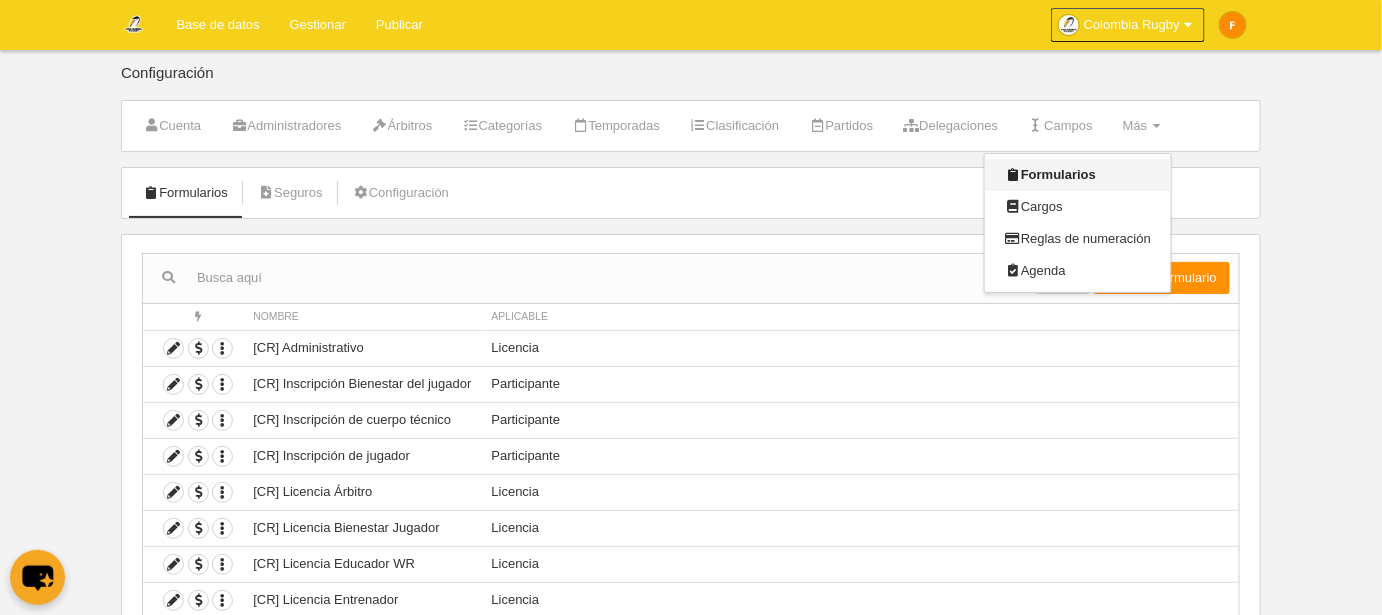 click on "Formularios" at bounding box center (1078, 175) 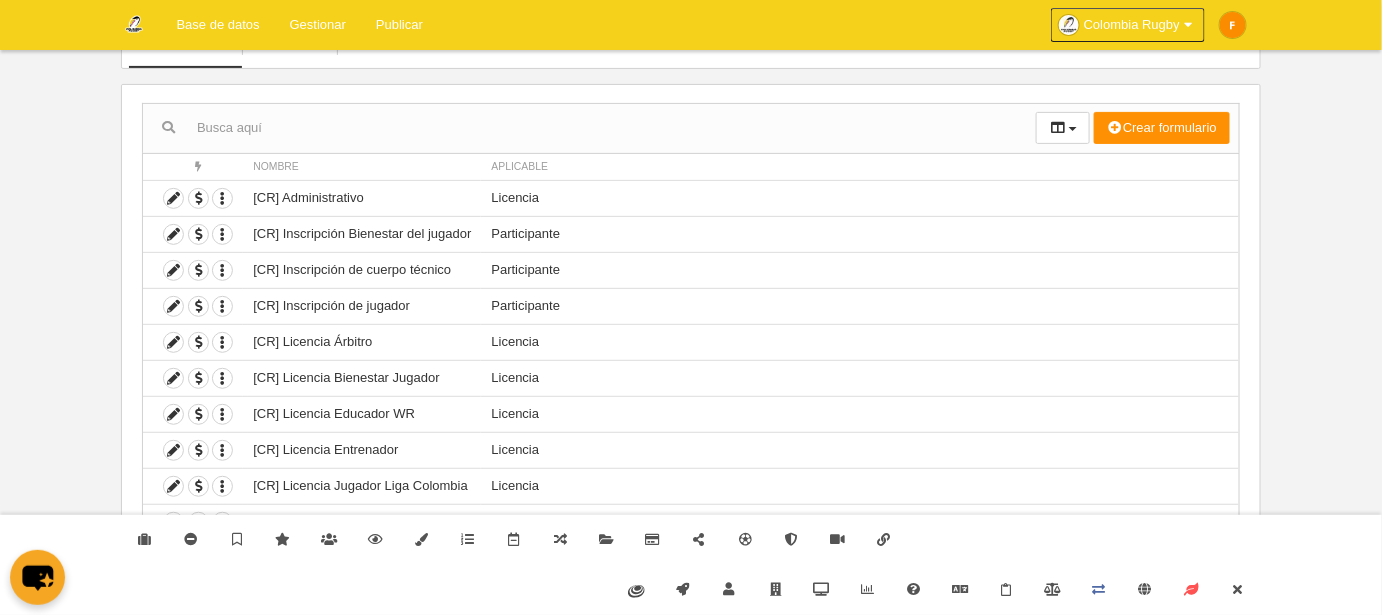 scroll, scrollTop: 176, scrollLeft: 0, axis: vertical 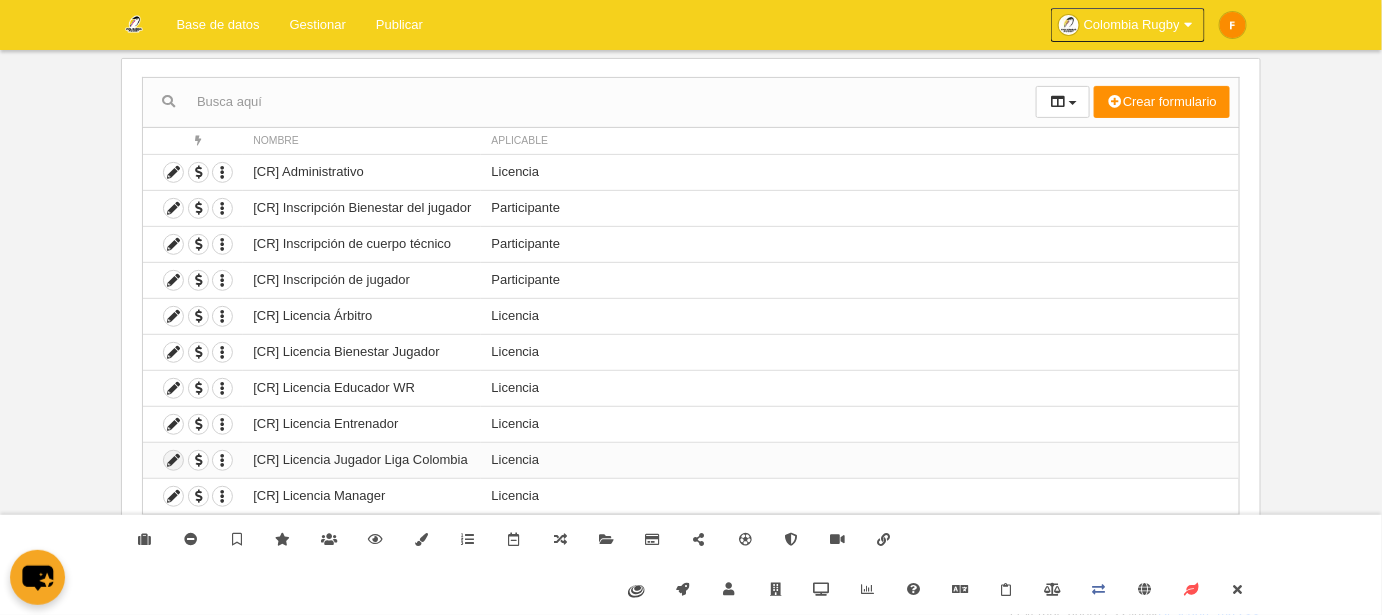 click at bounding box center [173, 460] 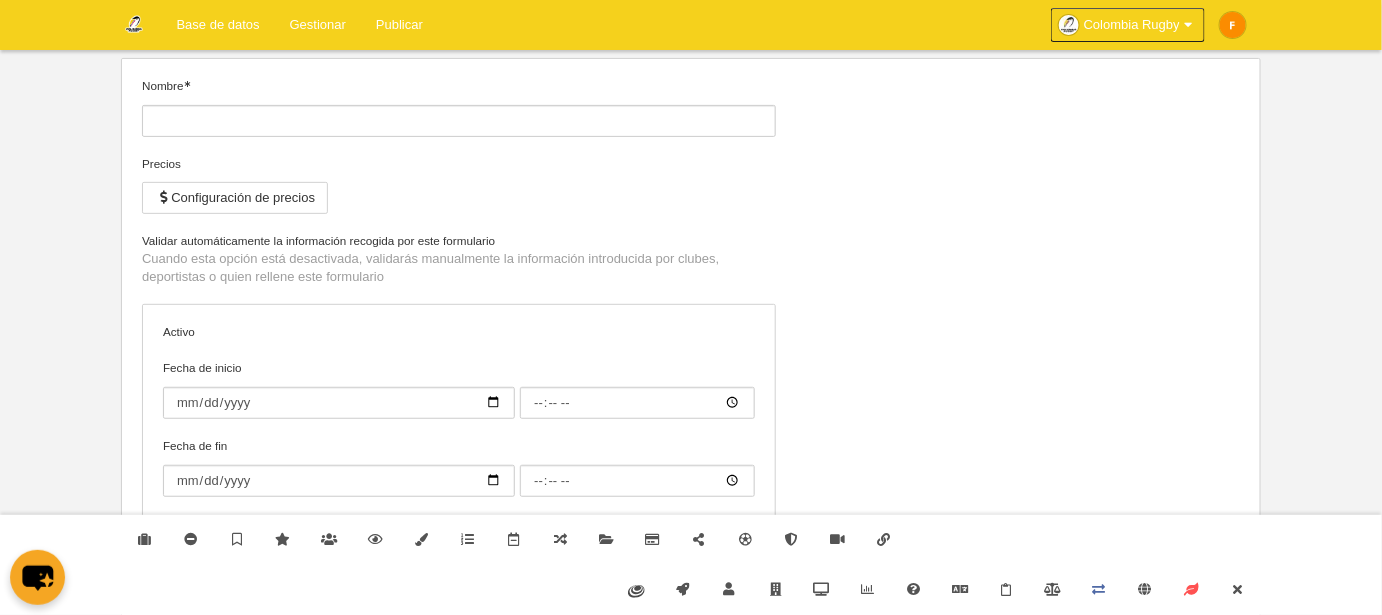 type on "[CR] Licencia Jugador Liga Colombia" 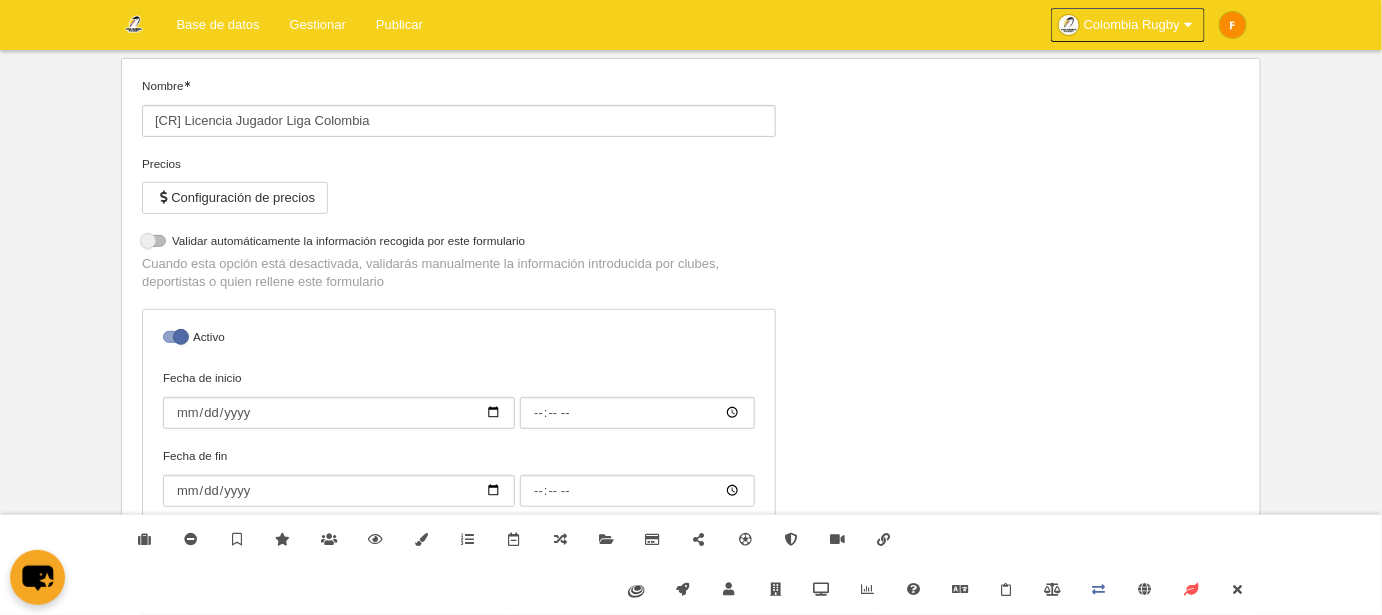 select on "selected" 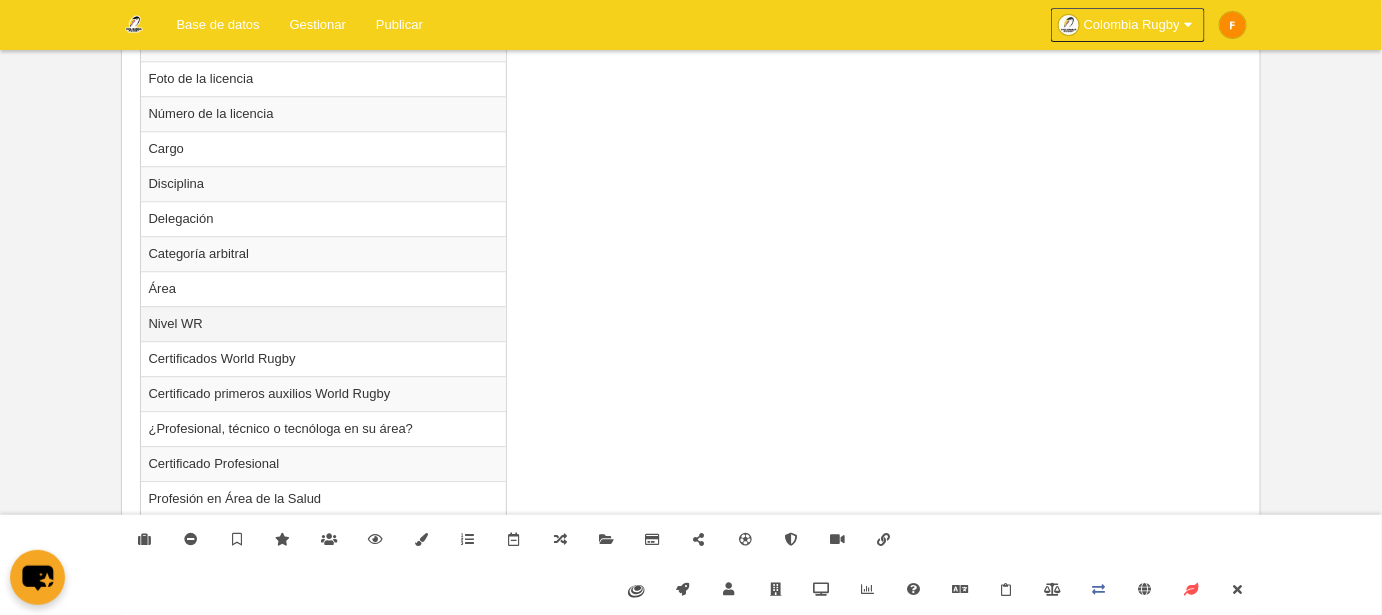 scroll, scrollTop: 1642, scrollLeft: 0, axis: vertical 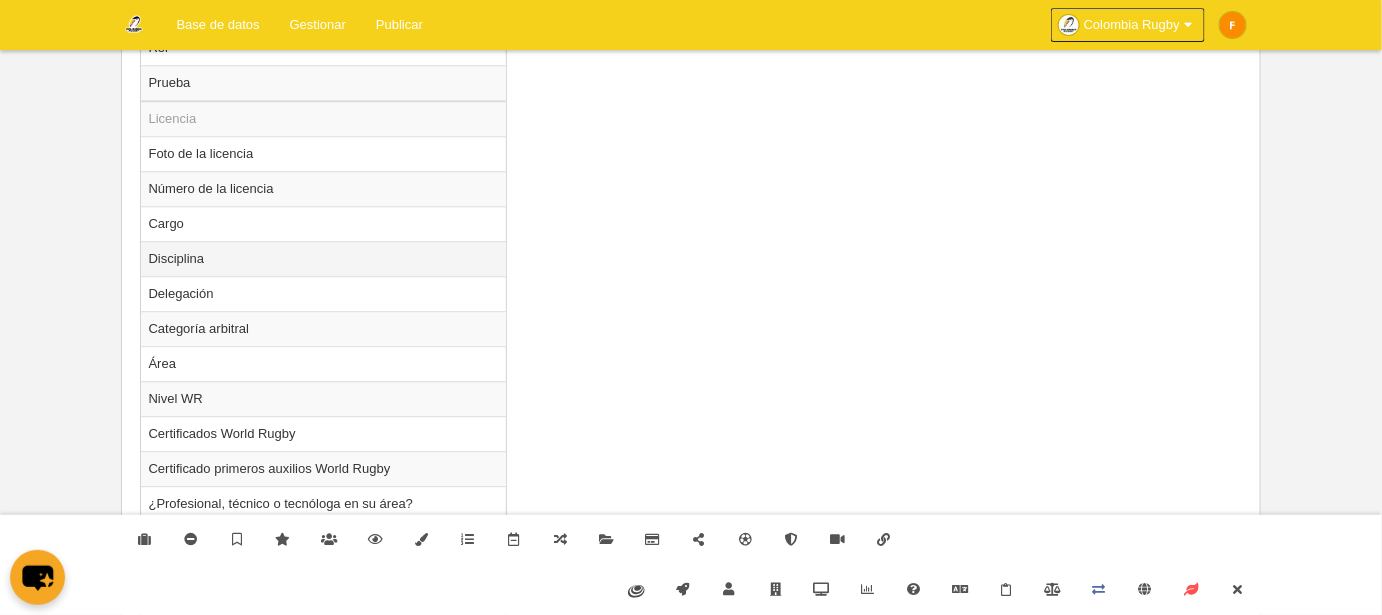 click on "Disciplina" at bounding box center (324, 258) 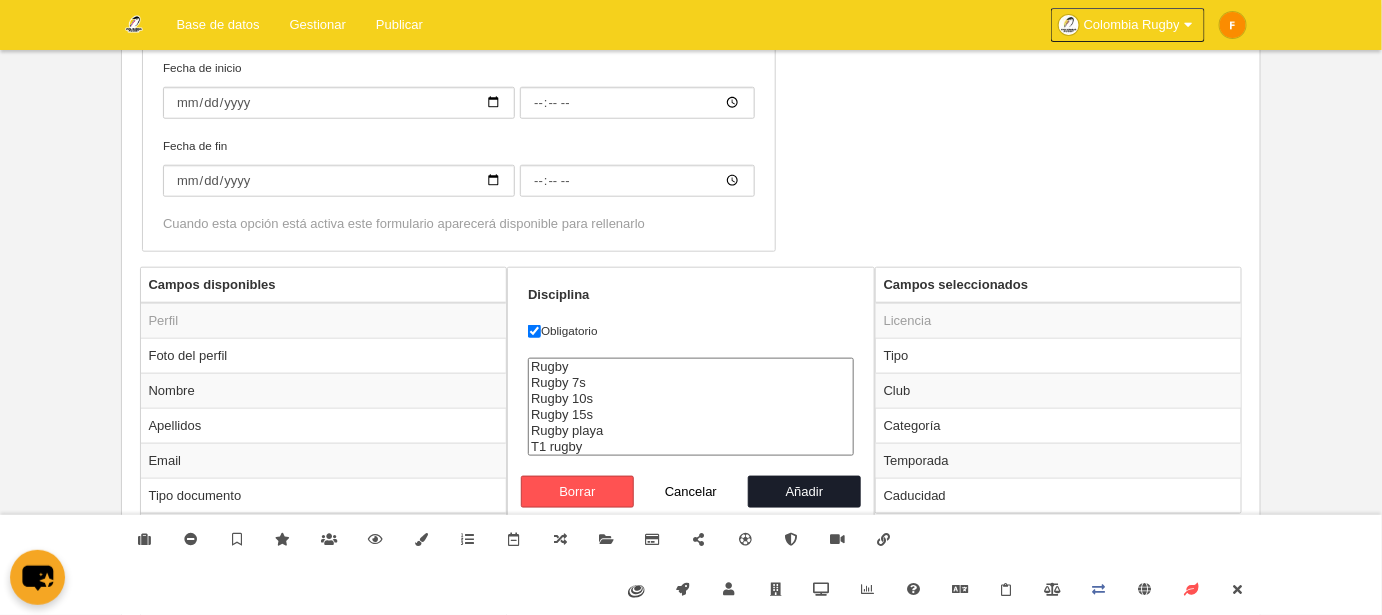 scroll, scrollTop: 552, scrollLeft: 0, axis: vertical 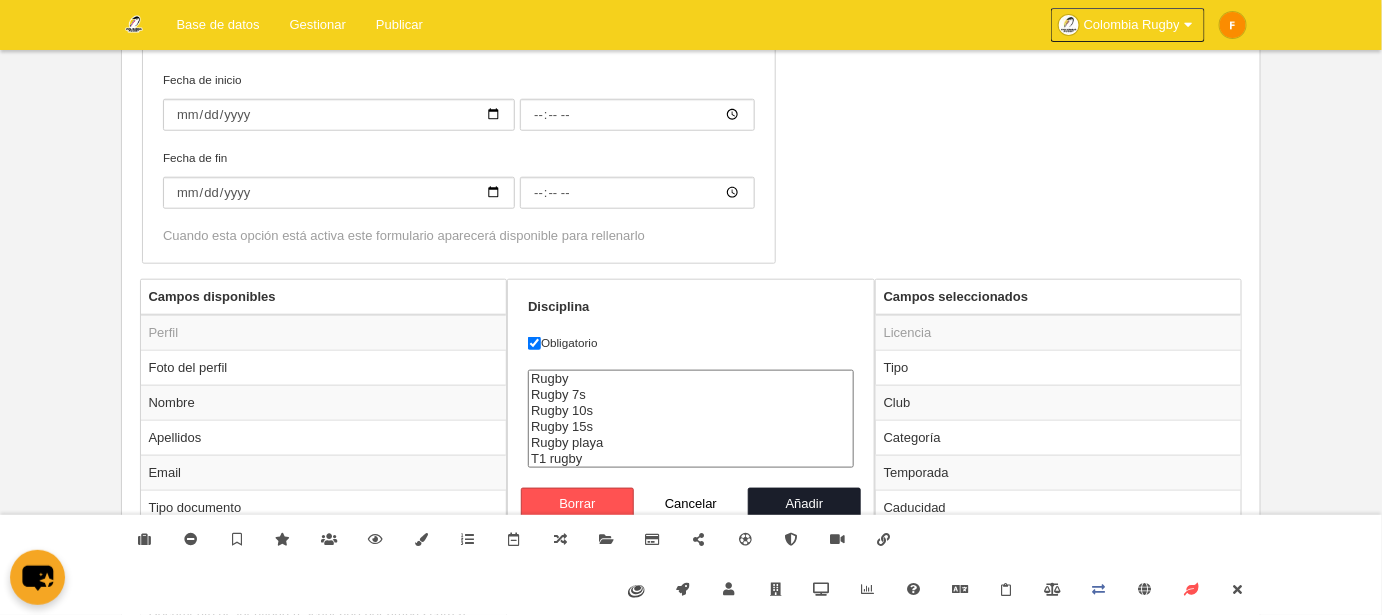 select on "18" 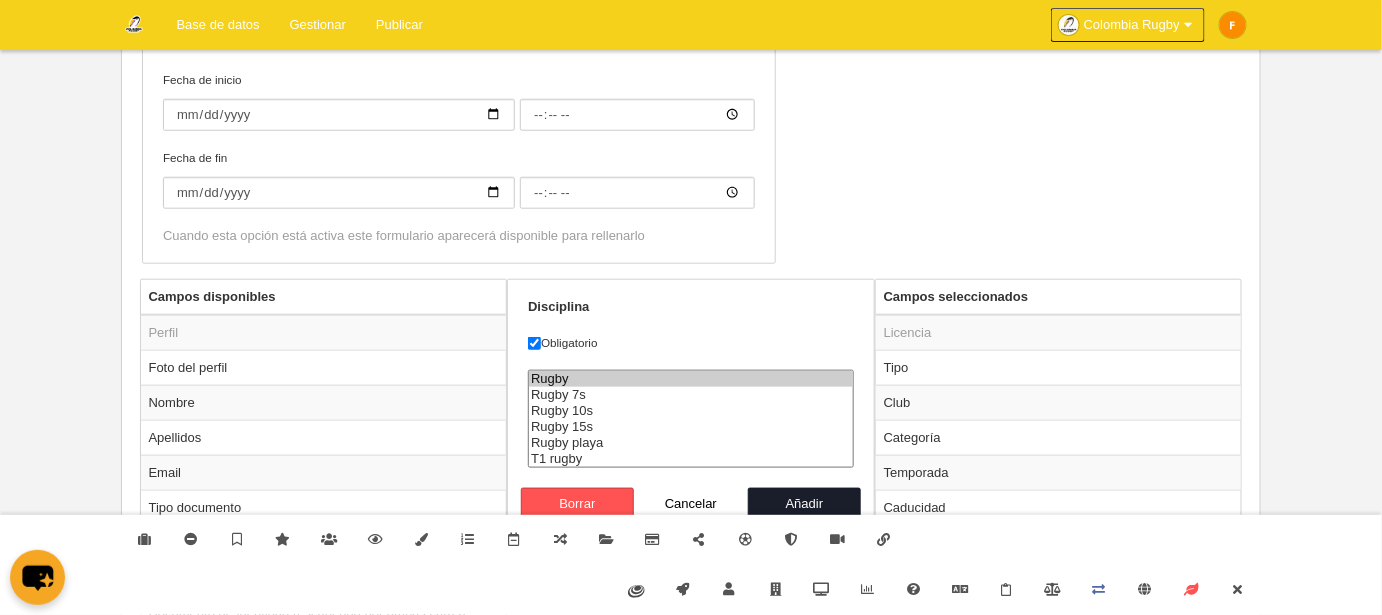 click on "Rugby" at bounding box center [691, 379] 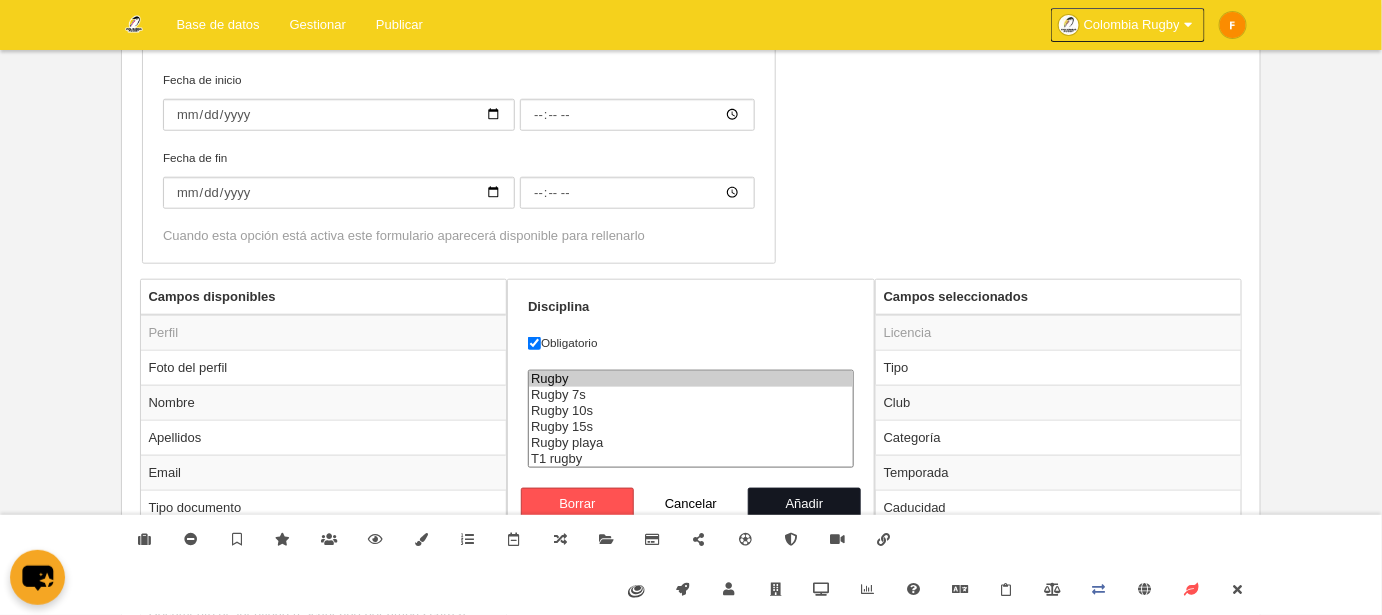 click on "Añadir" at bounding box center (805, 504) 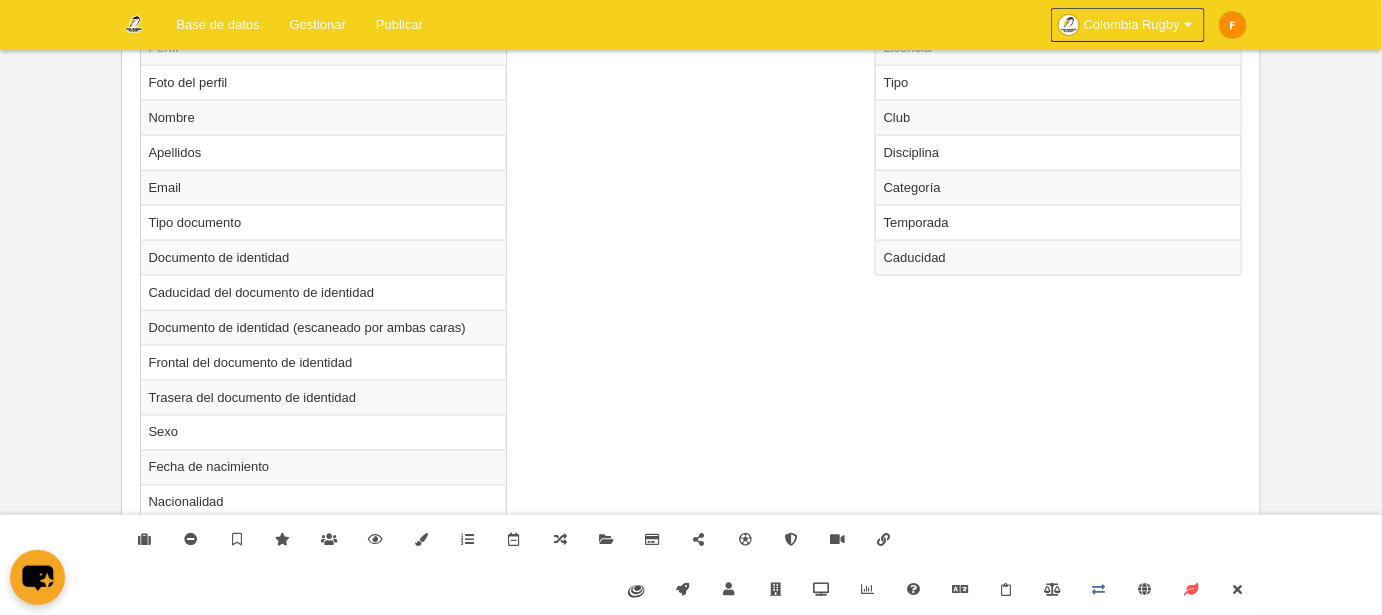 scroll, scrollTop: 733, scrollLeft: 0, axis: vertical 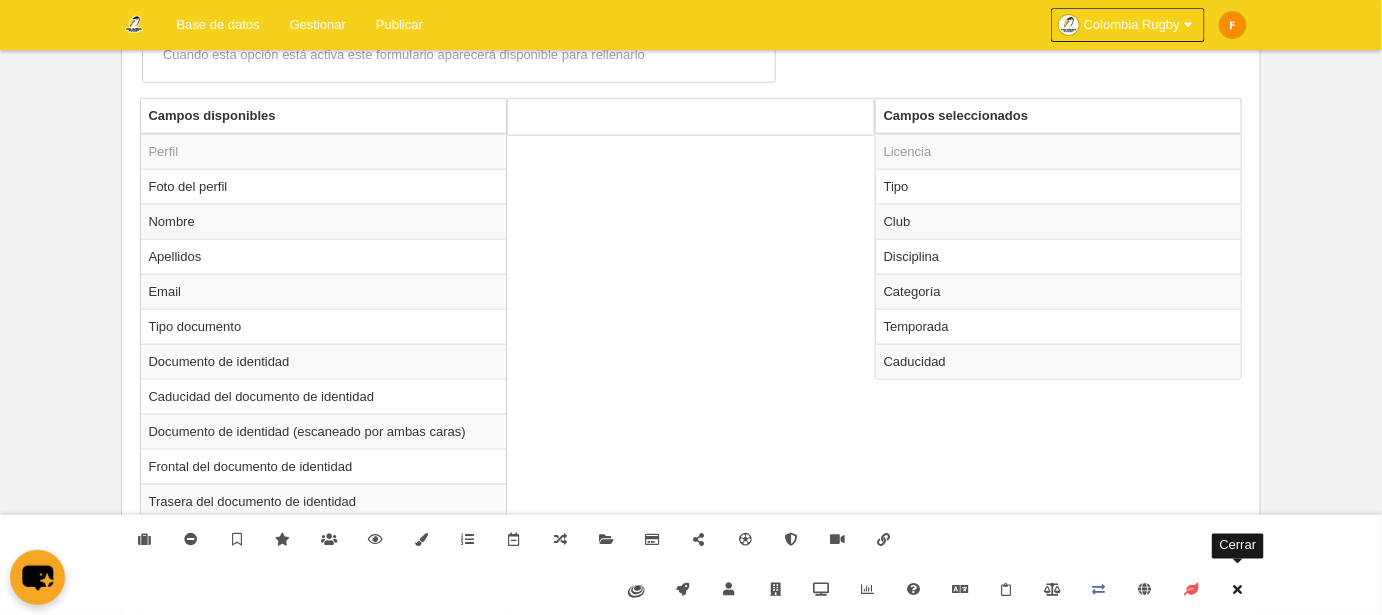 click at bounding box center (1238, 589) 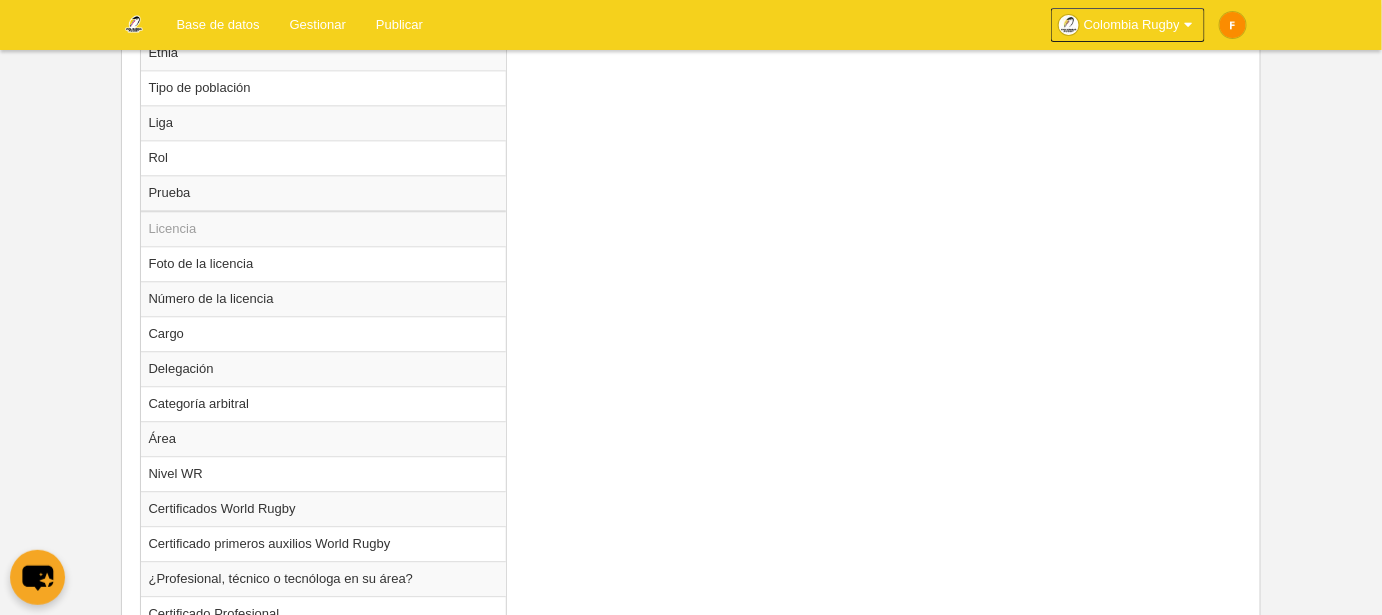 scroll, scrollTop: 1790, scrollLeft: 0, axis: vertical 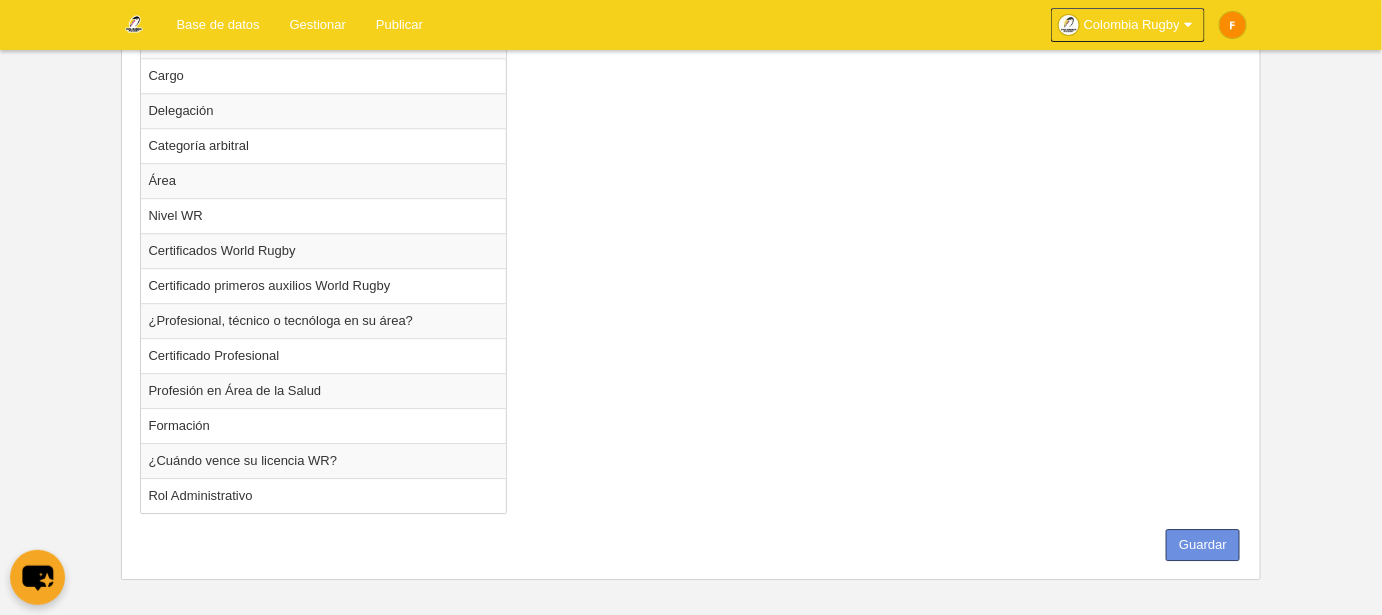 click on "Guardar" at bounding box center [1203, 545] 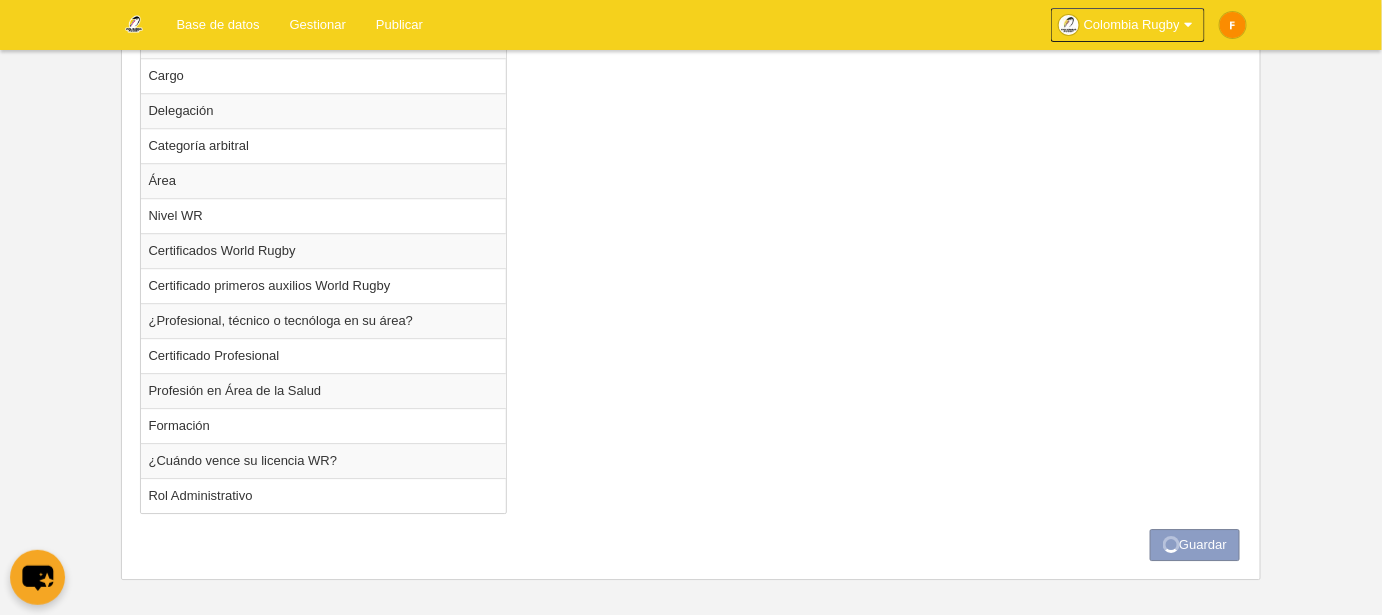 scroll, scrollTop: 0, scrollLeft: 0, axis: both 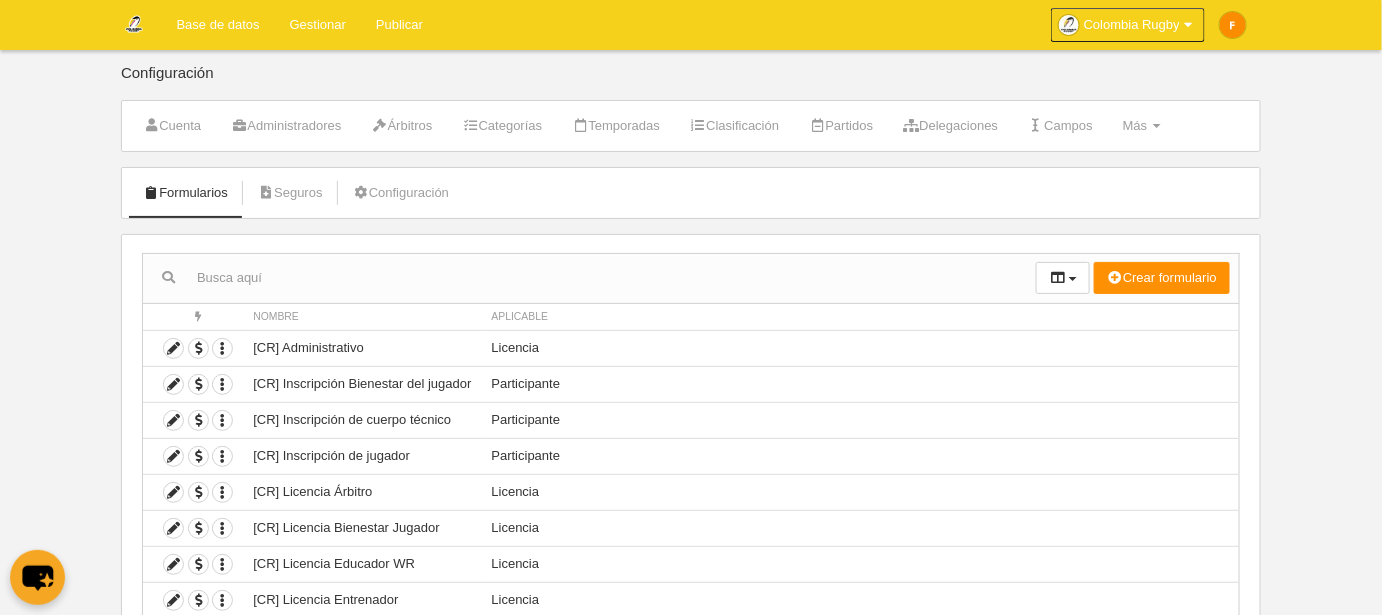 click on "Base de datos" at bounding box center (218, 25) 